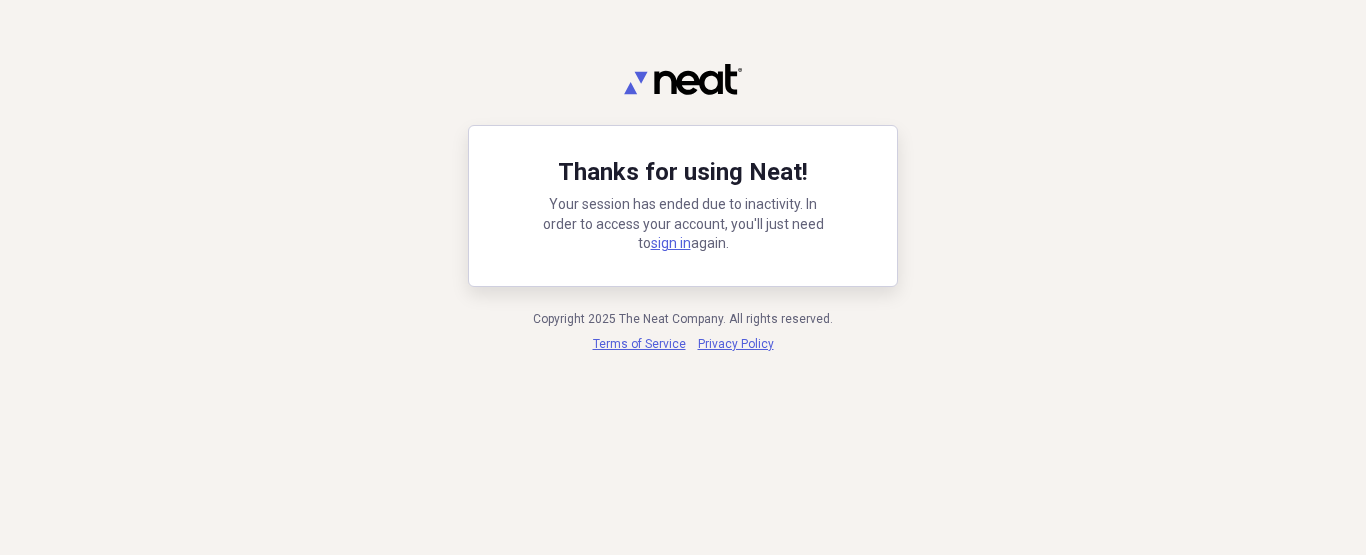 scroll, scrollTop: 0, scrollLeft: 0, axis: both 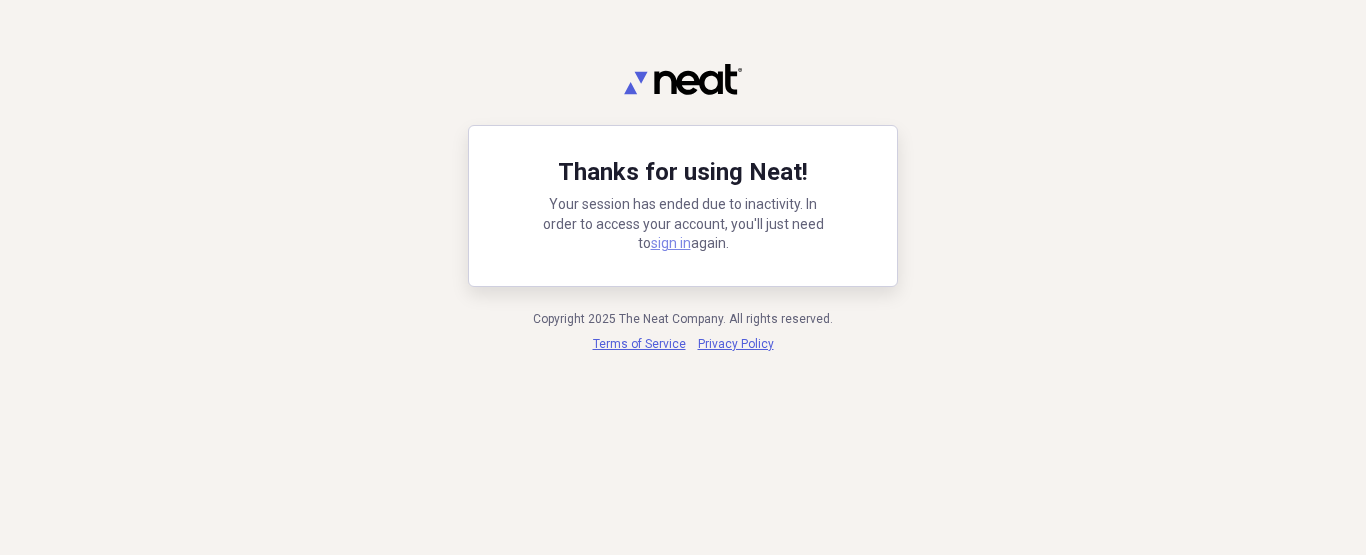 click on "sign in" at bounding box center (671, 243) 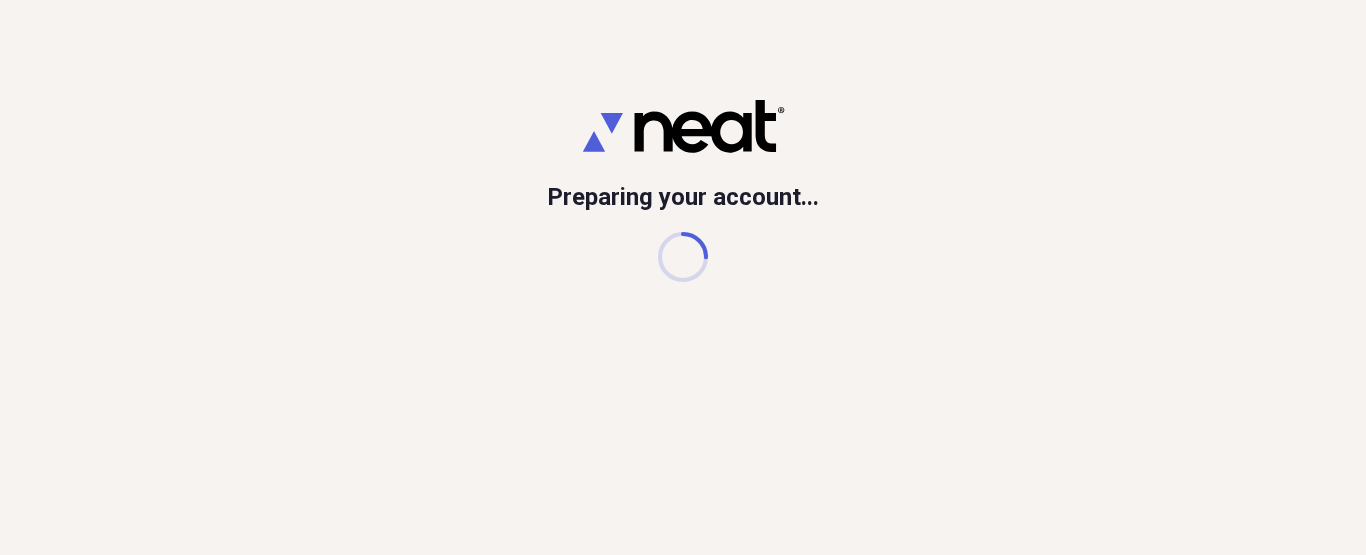 scroll, scrollTop: 0, scrollLeft: 0, axis: both 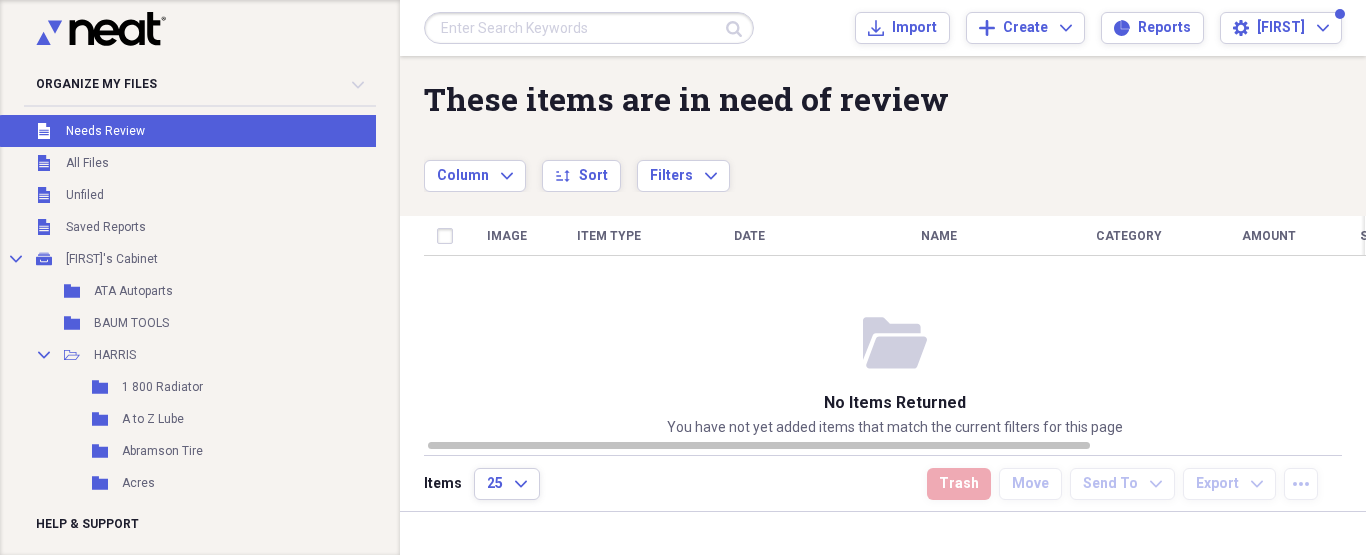 click on "Needs Review" at bounding box center [105, 131] 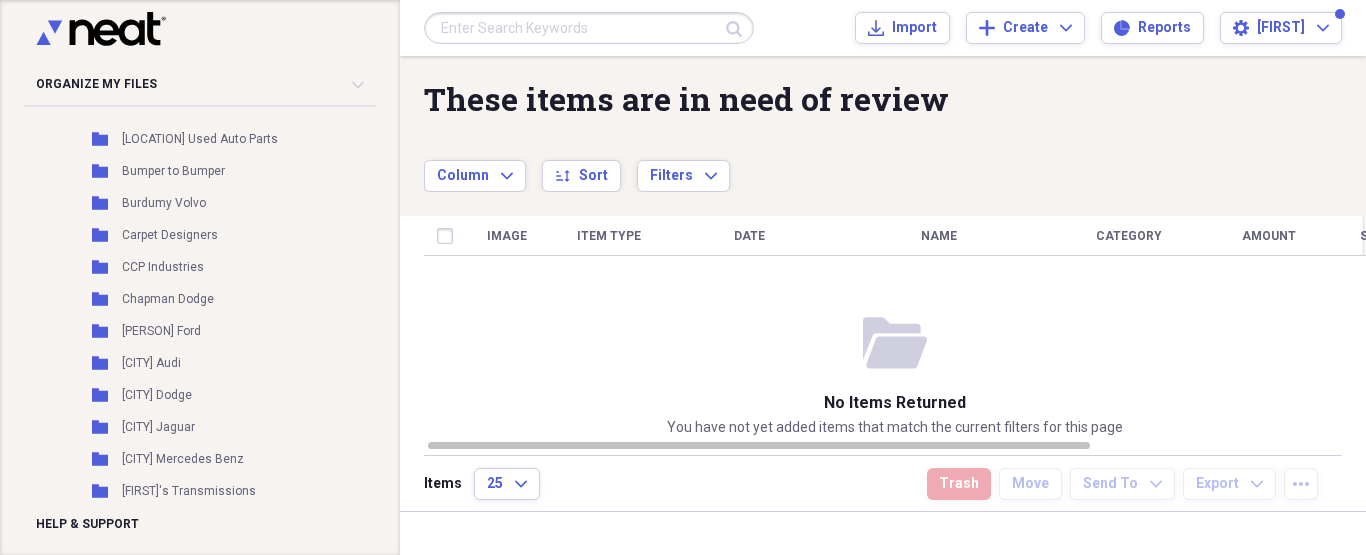 scroll, scrollTop: 1000, scrollLeft: 0, axis: vertical 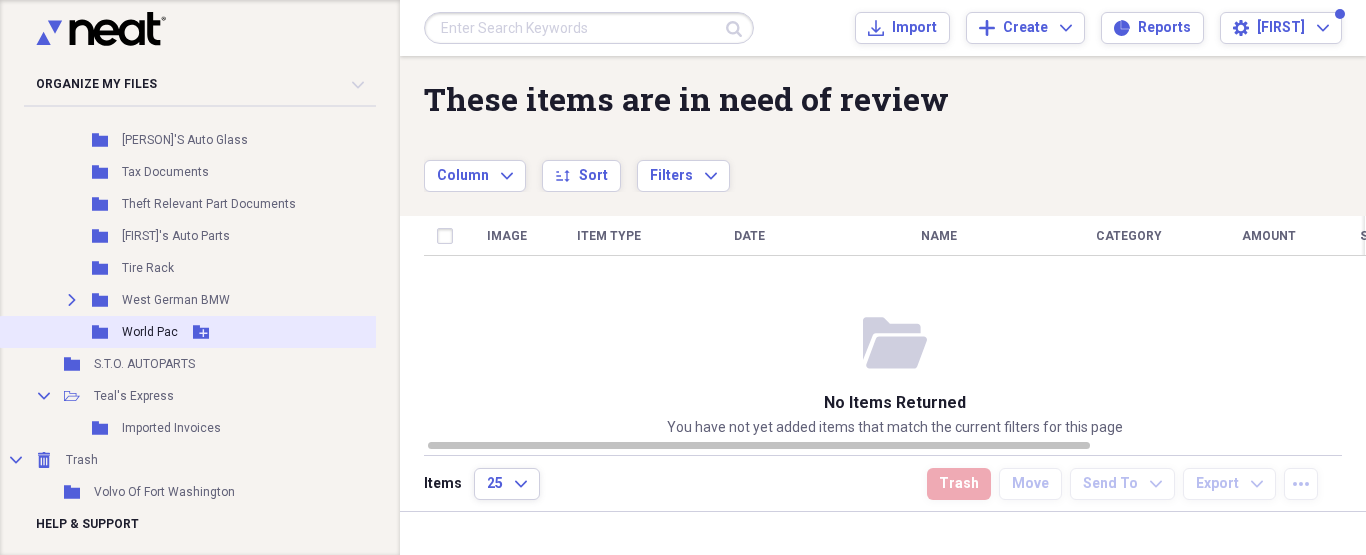 click on "World Pac" at bounding box center [150, 332] 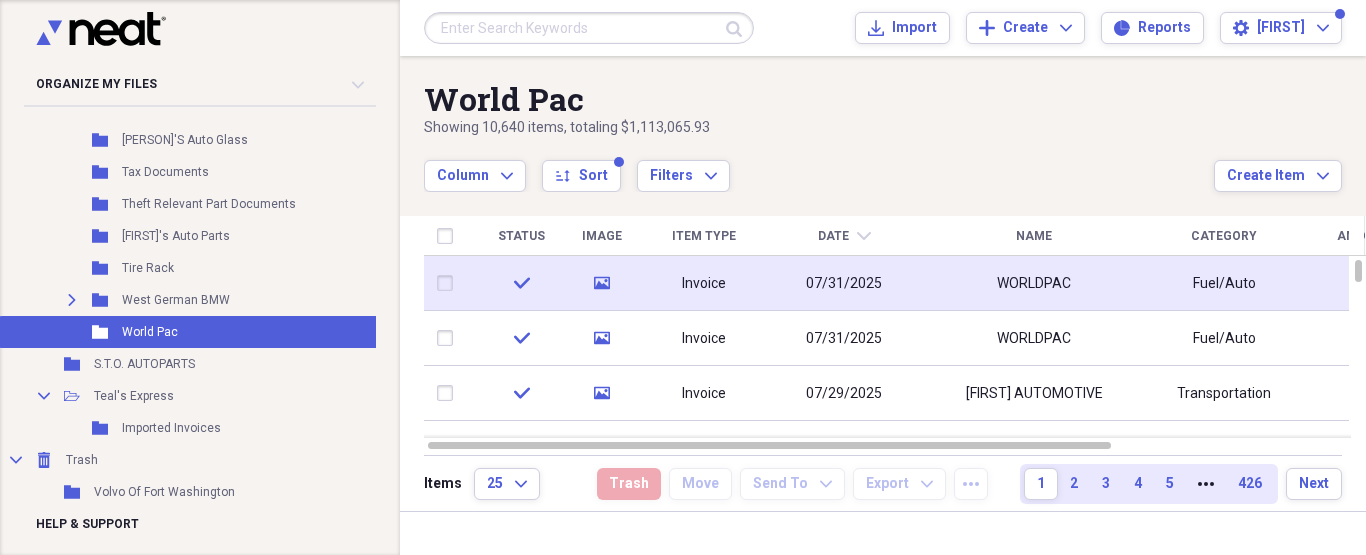 click on "WORLDPAC" at bounding box center [1034, 284] 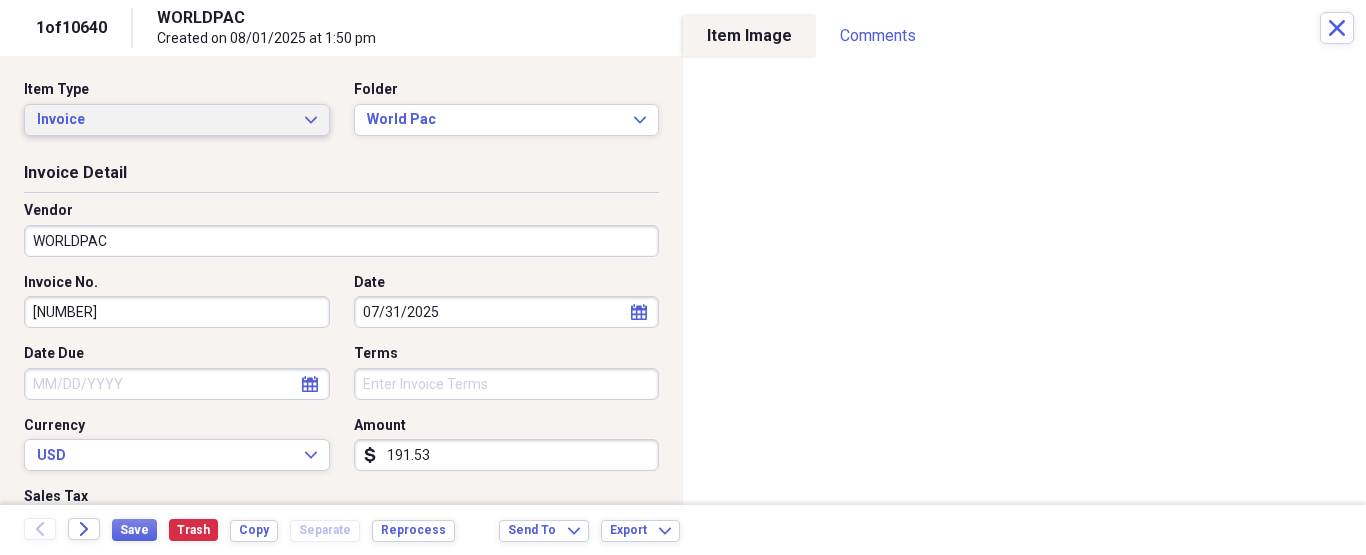click on "Invoice" at bounding box center (165, 120) 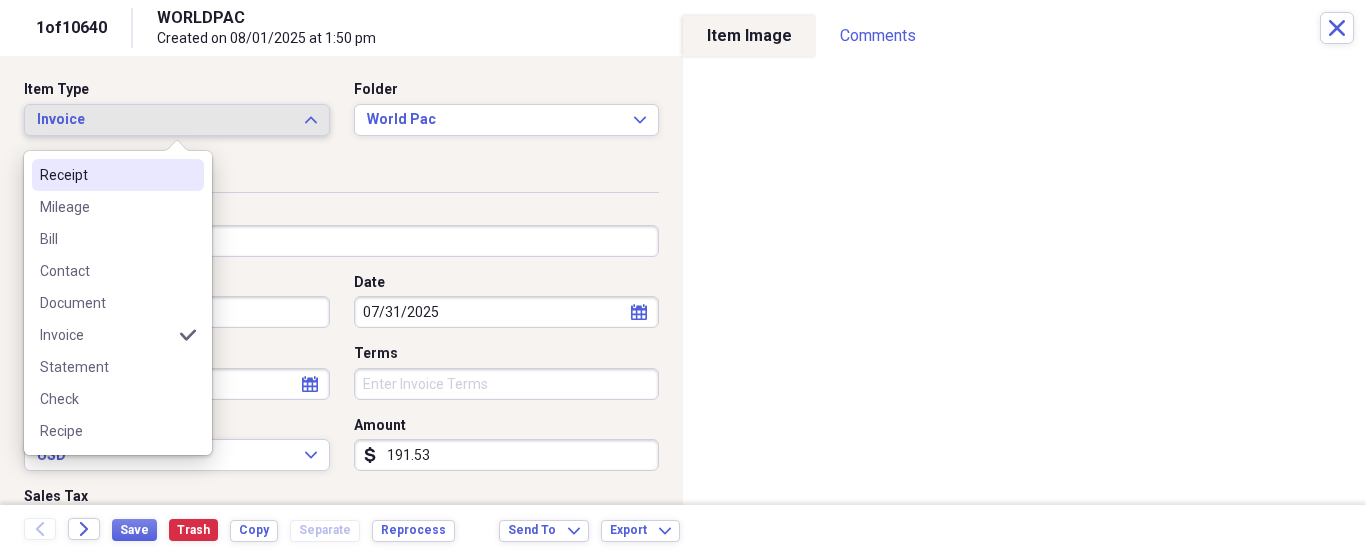 click on "Receipt" at bounding box center (106, 175) 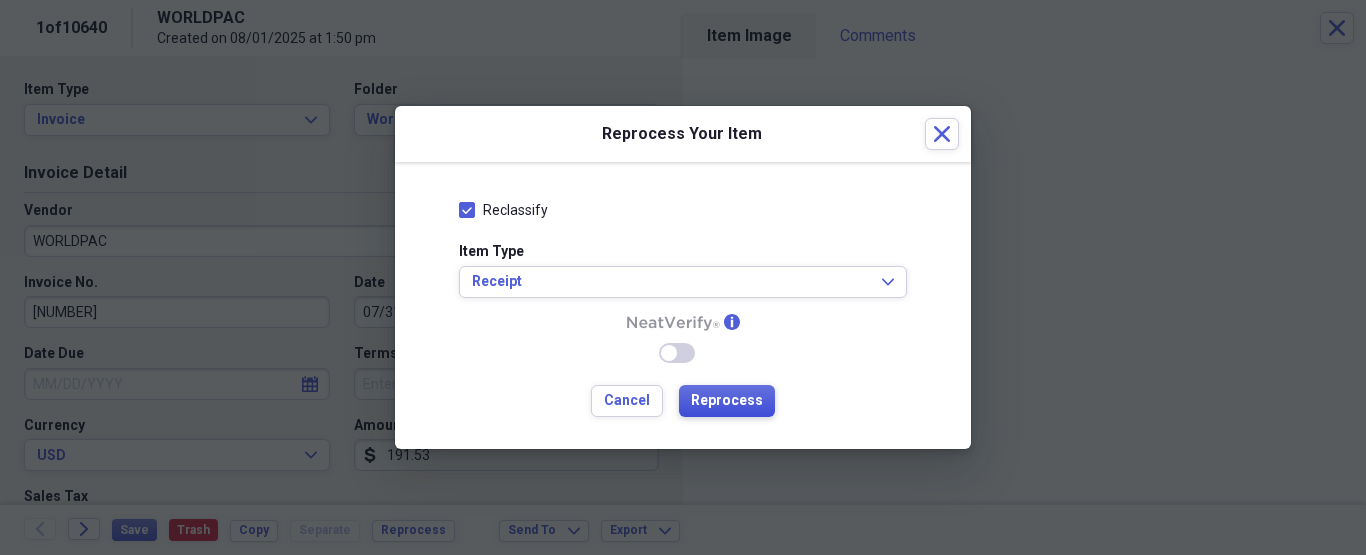 click on "Reprocess" at bounding box center [727, 401] 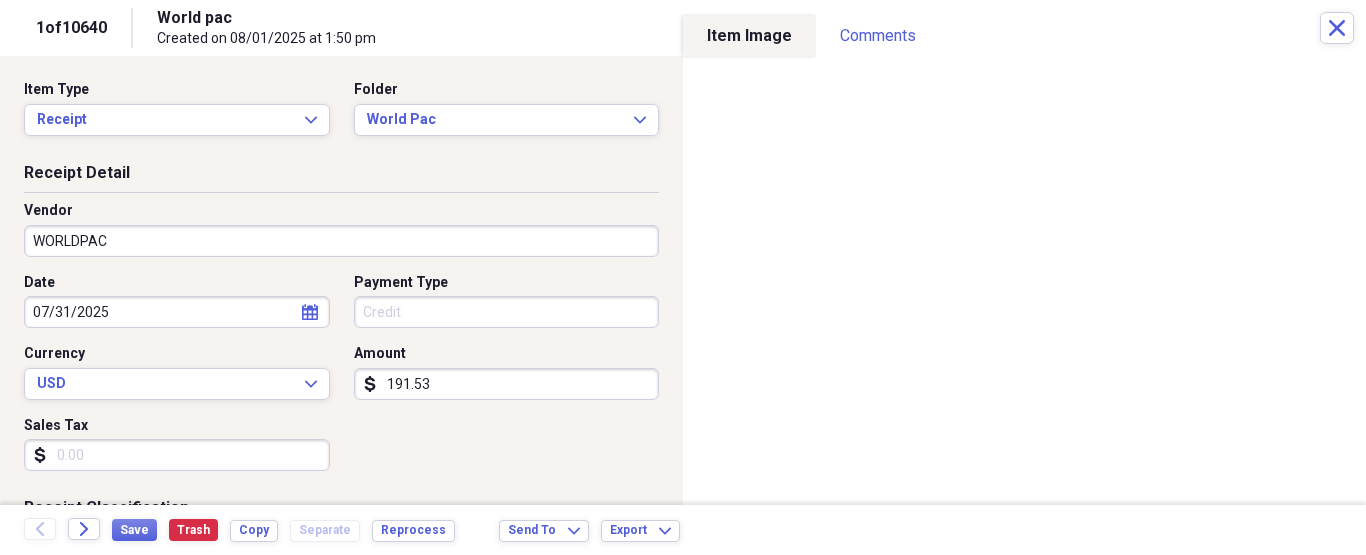 type on "World pac" 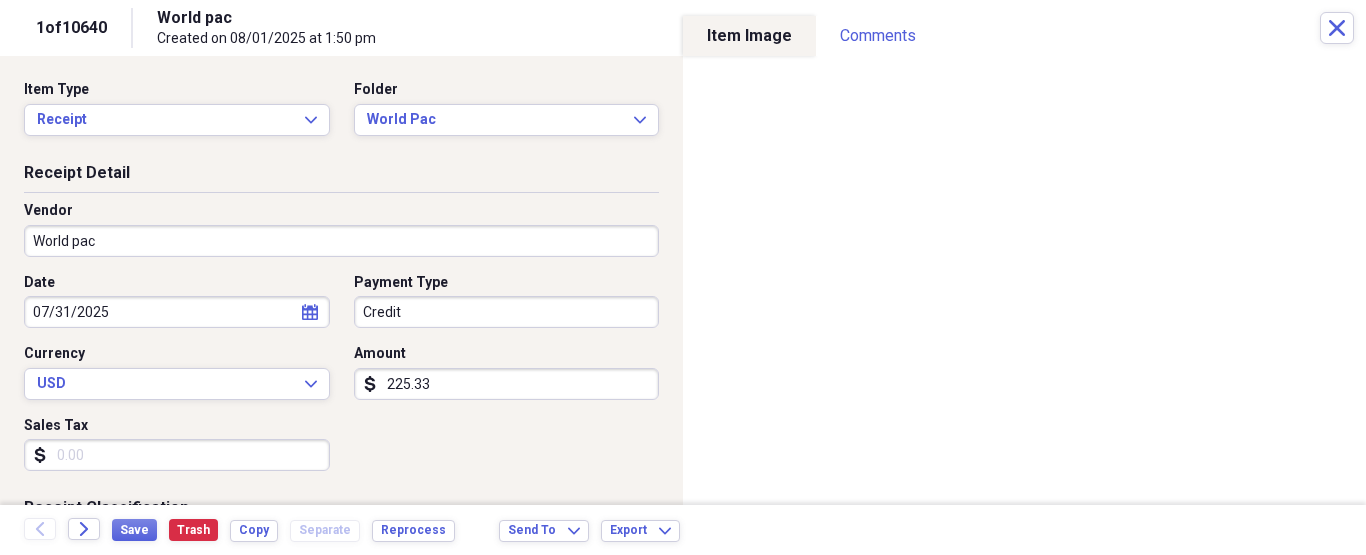 click on "World pac" at bounding box center (341, 241) 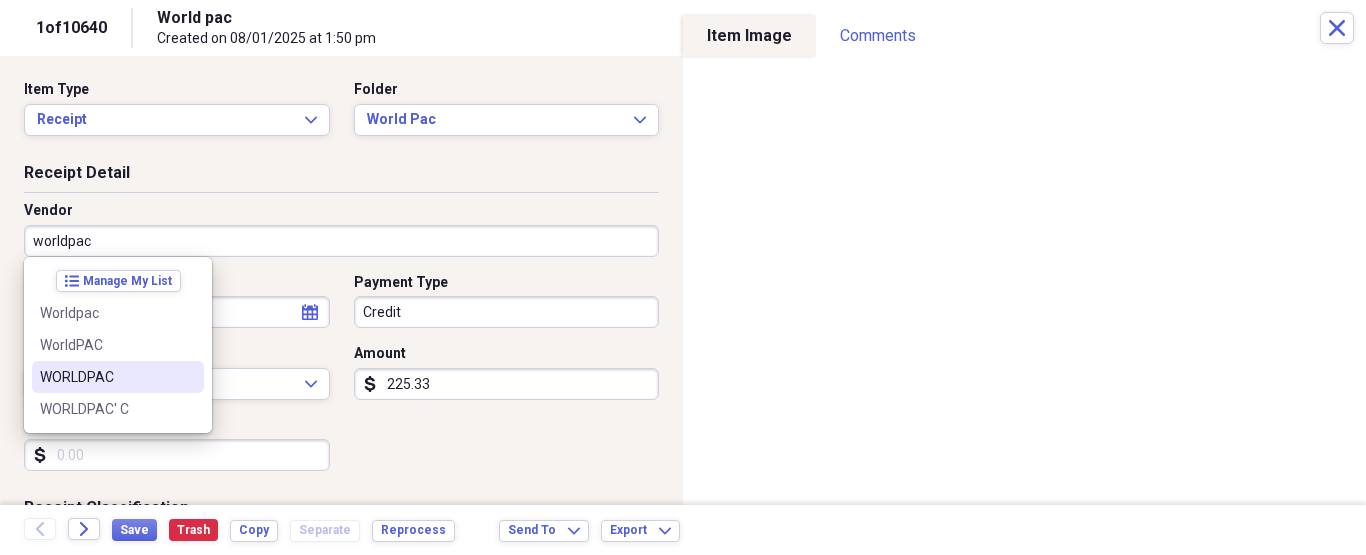 click on "WORLDPAC" at bounding box center (106, 377) 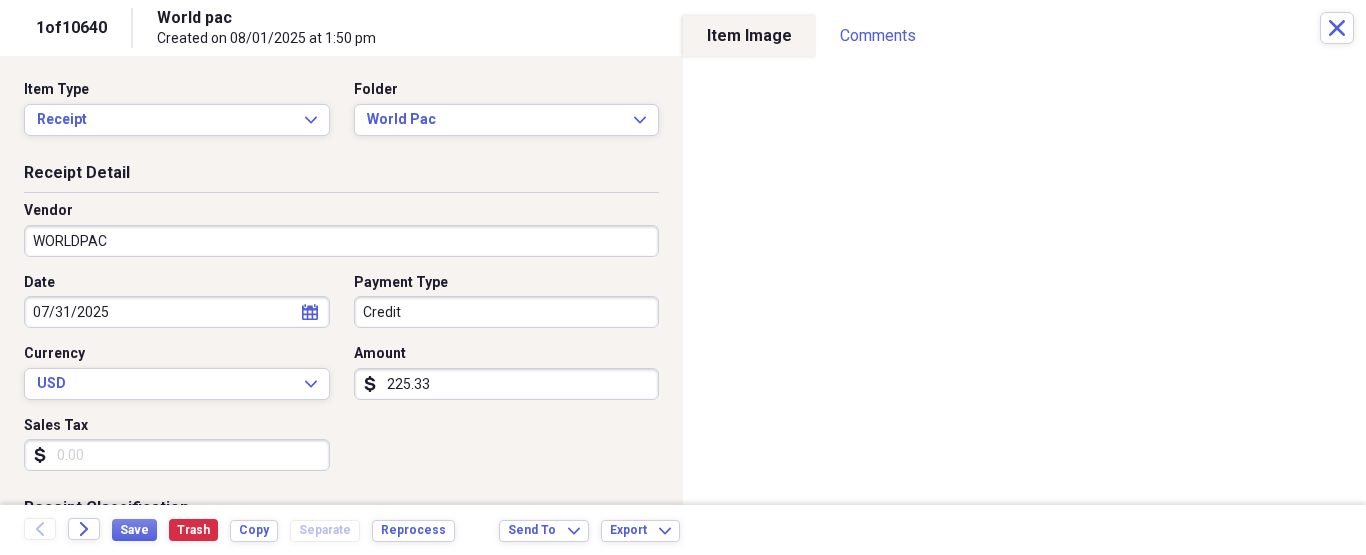 type on "Fuel/Auto" 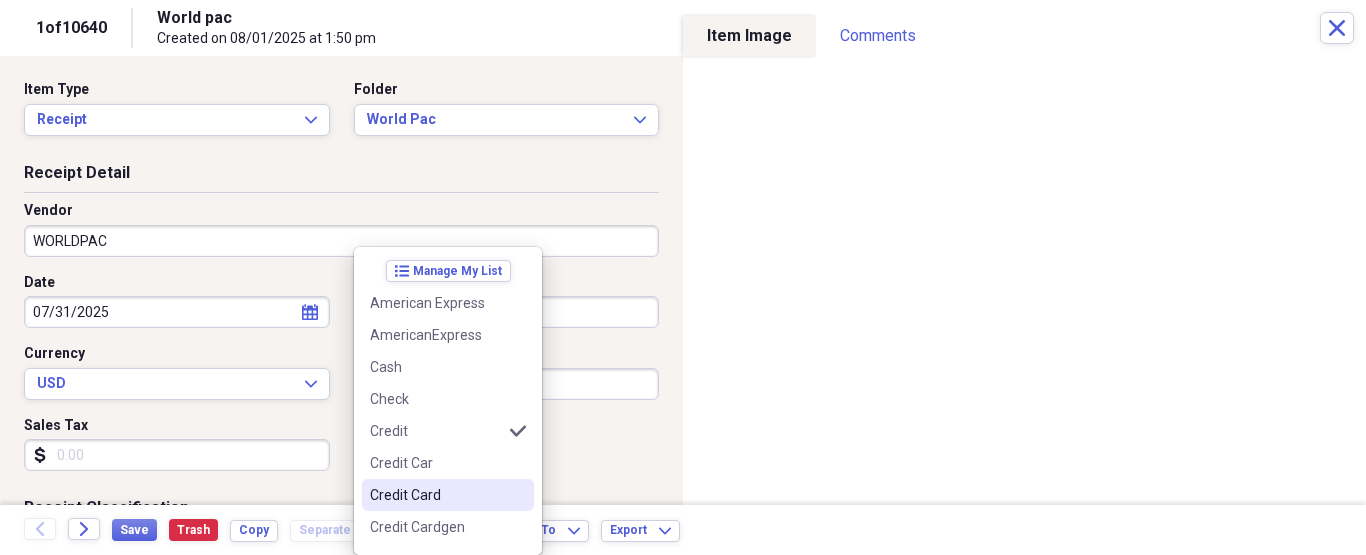 click on "Credit Card" at bounding box center (436, 495) 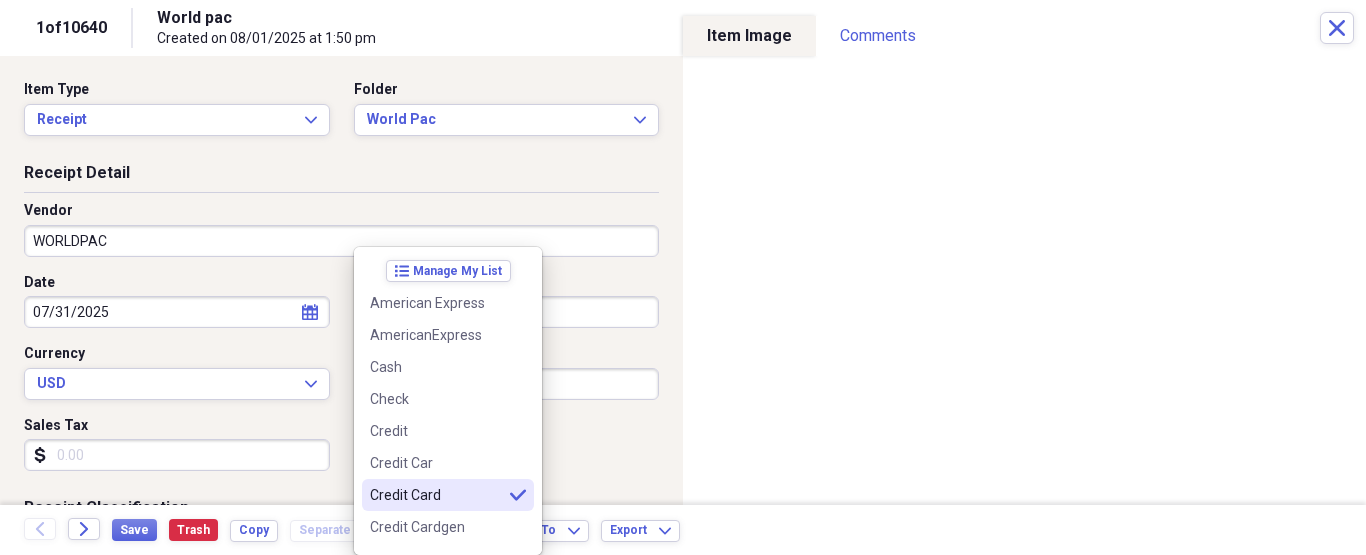 type on "Credit Card" 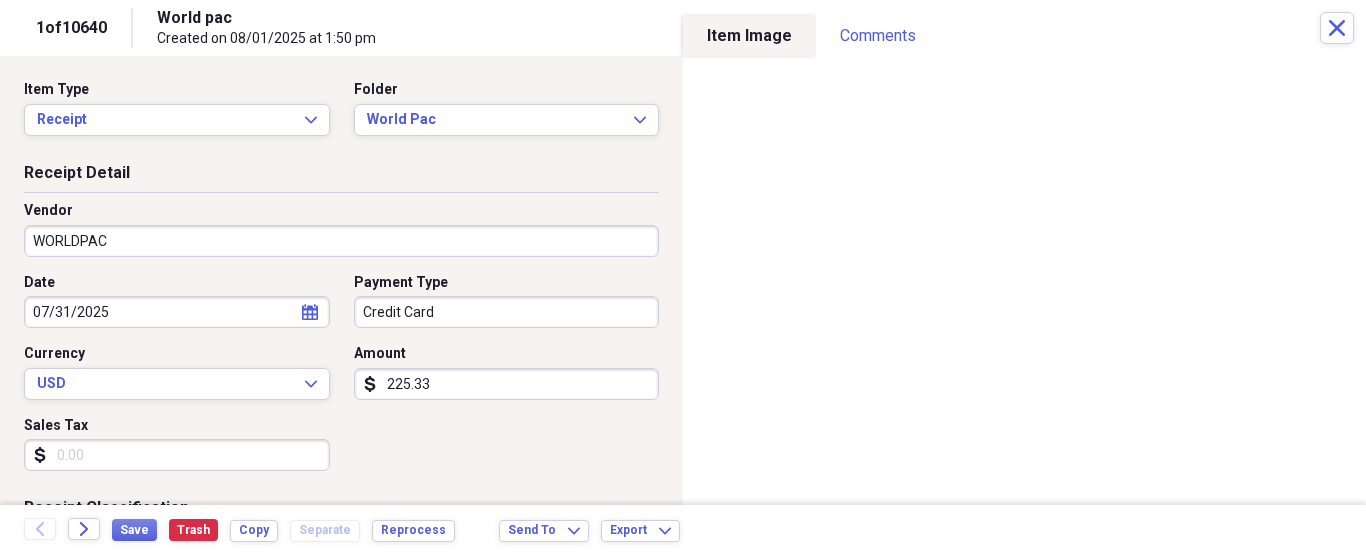 click on "225.33" at bounding box center (507, 384) 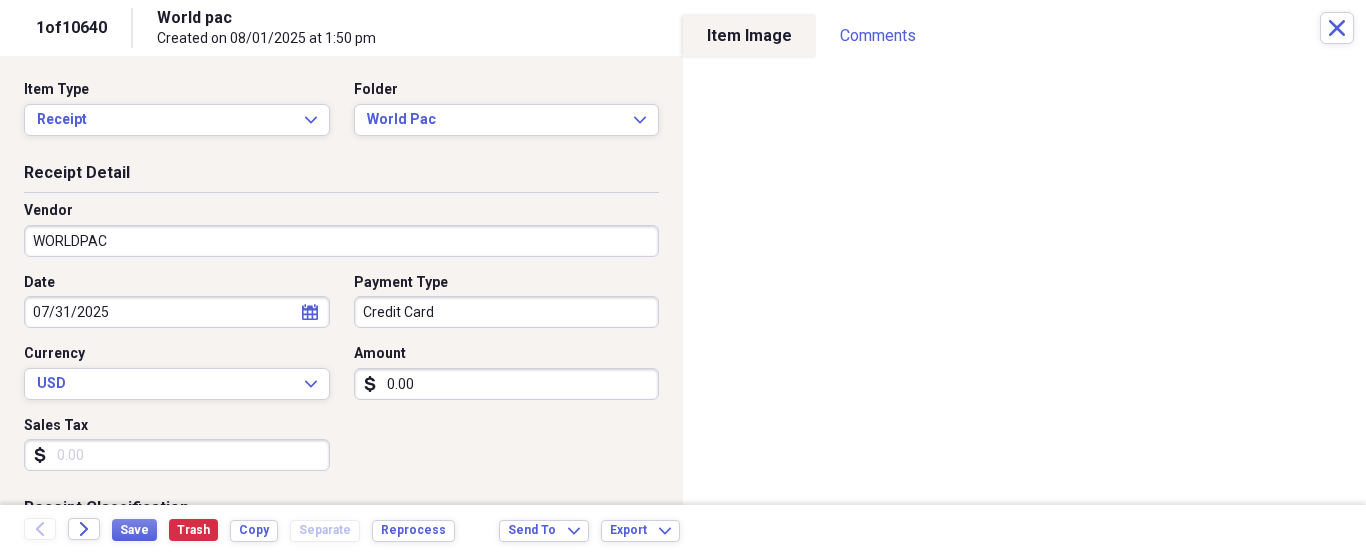type on "0.00" 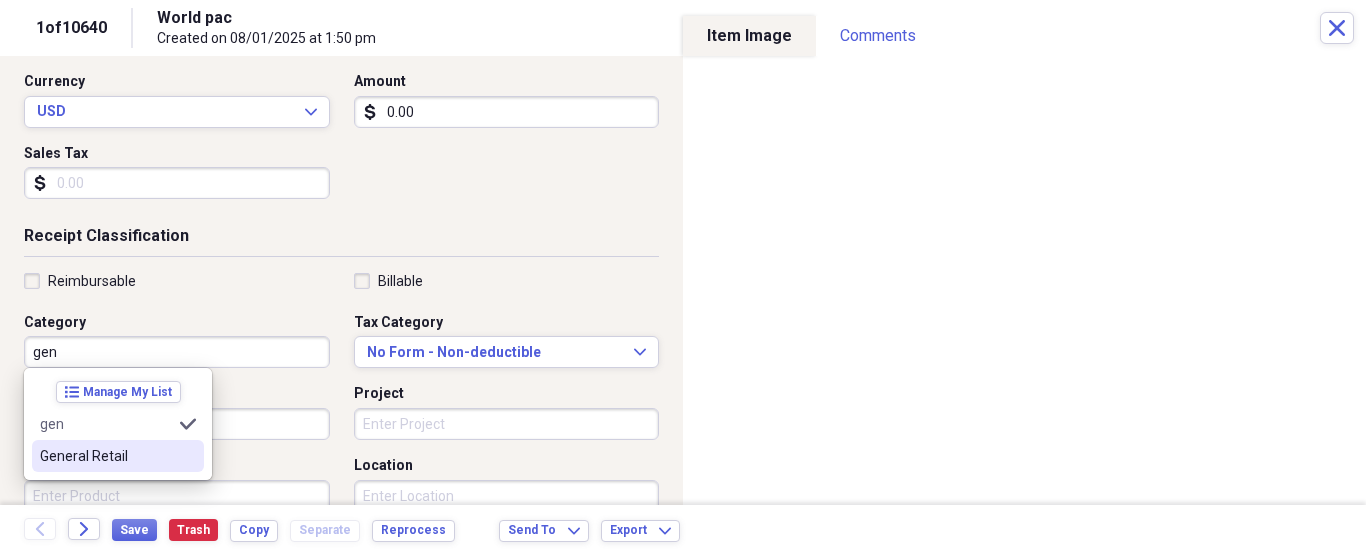 click on "General Retail" at bounding box center (118, 456) 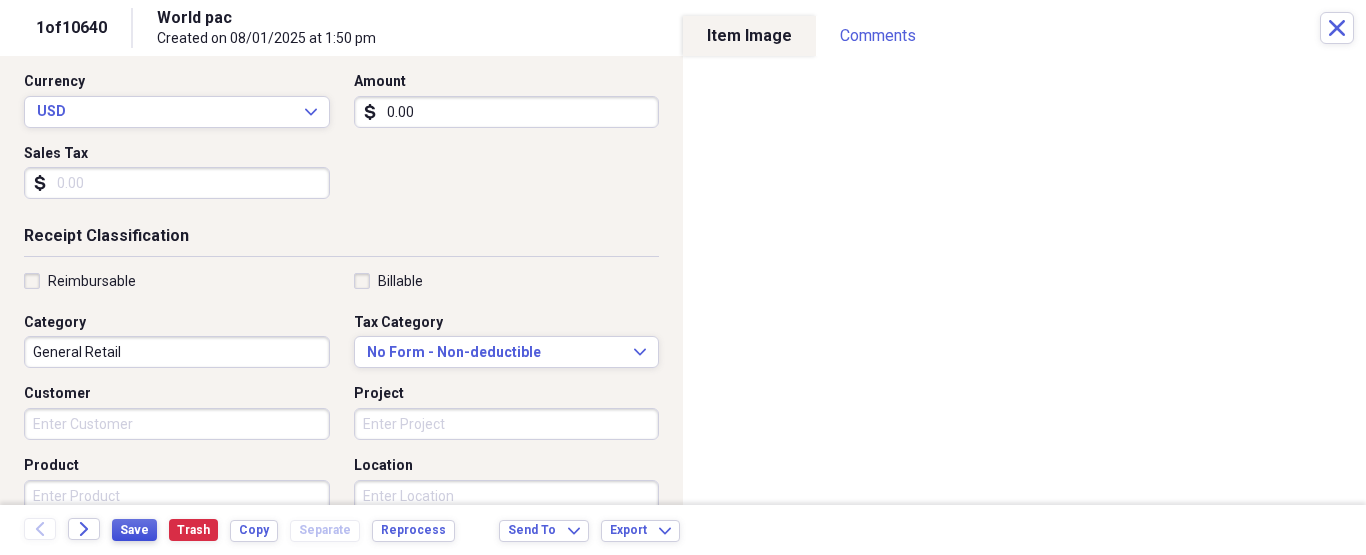 click on "Save" at bounding box center (134, 530) 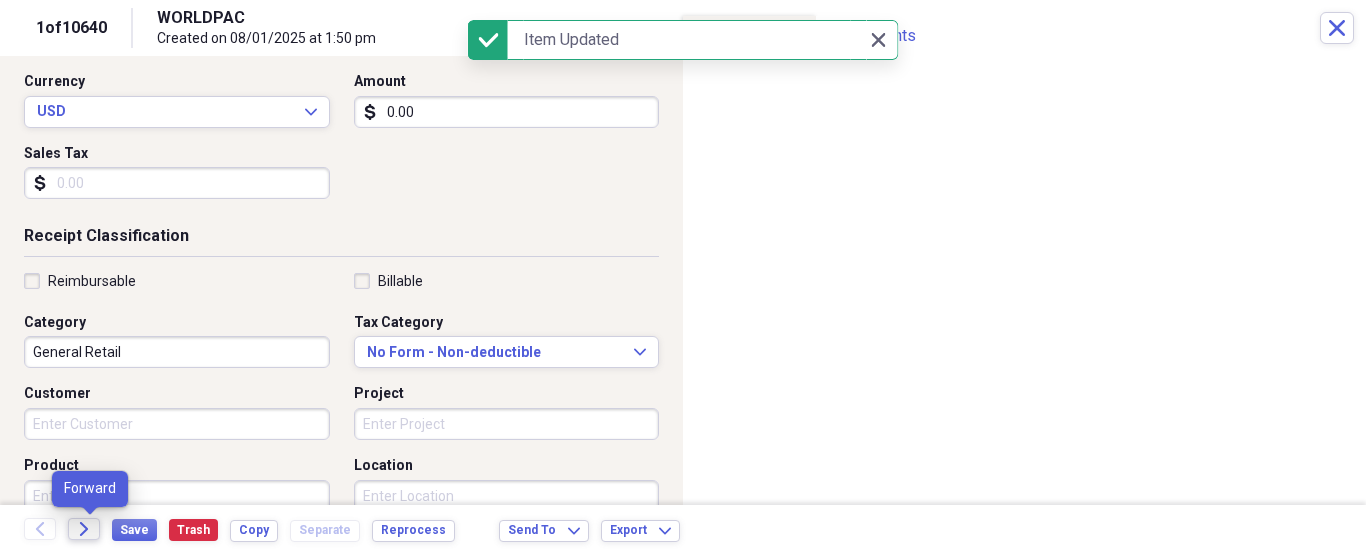 click on "Forward" 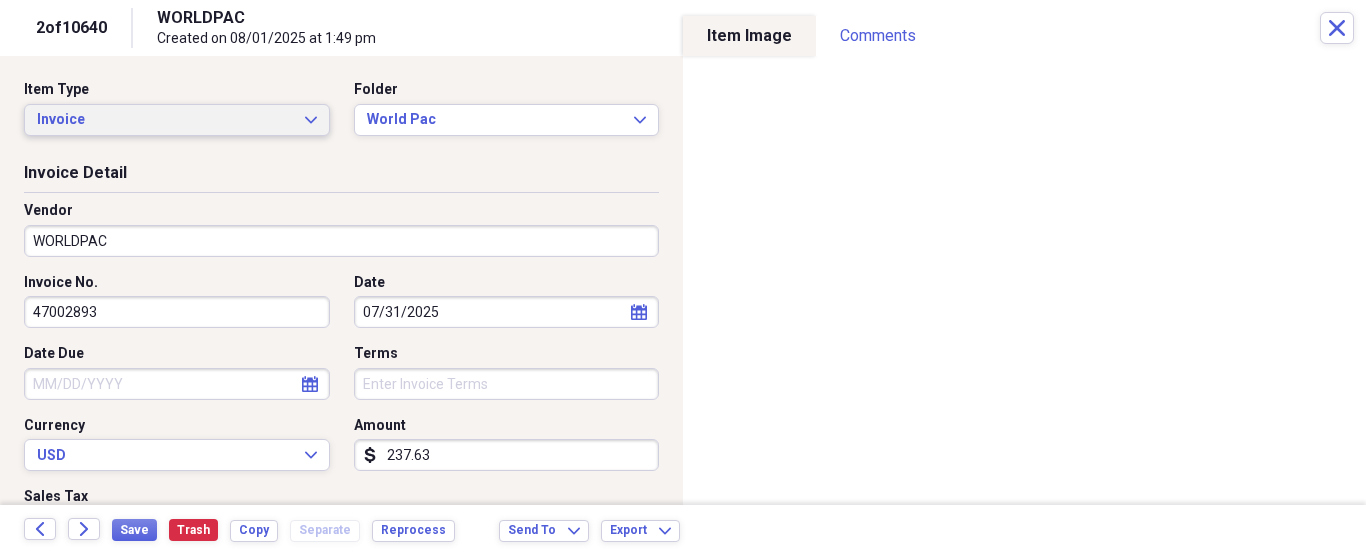 click on "Invoice" at bounding box center [165, 120] 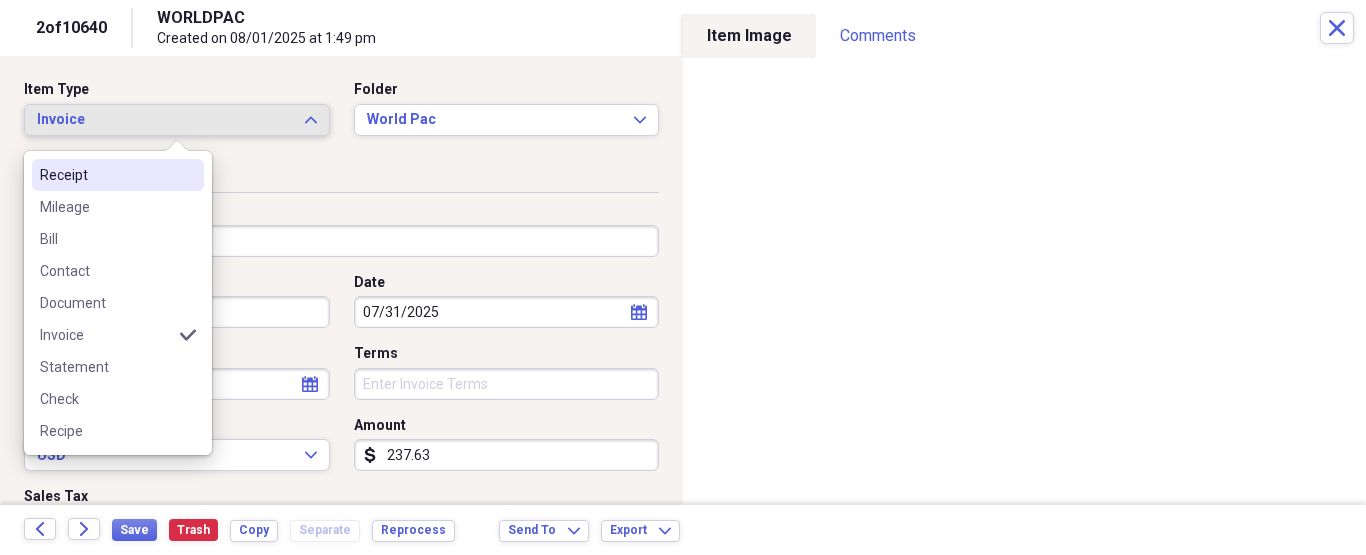 click on "Receipt" at bounding box center [106, 175] 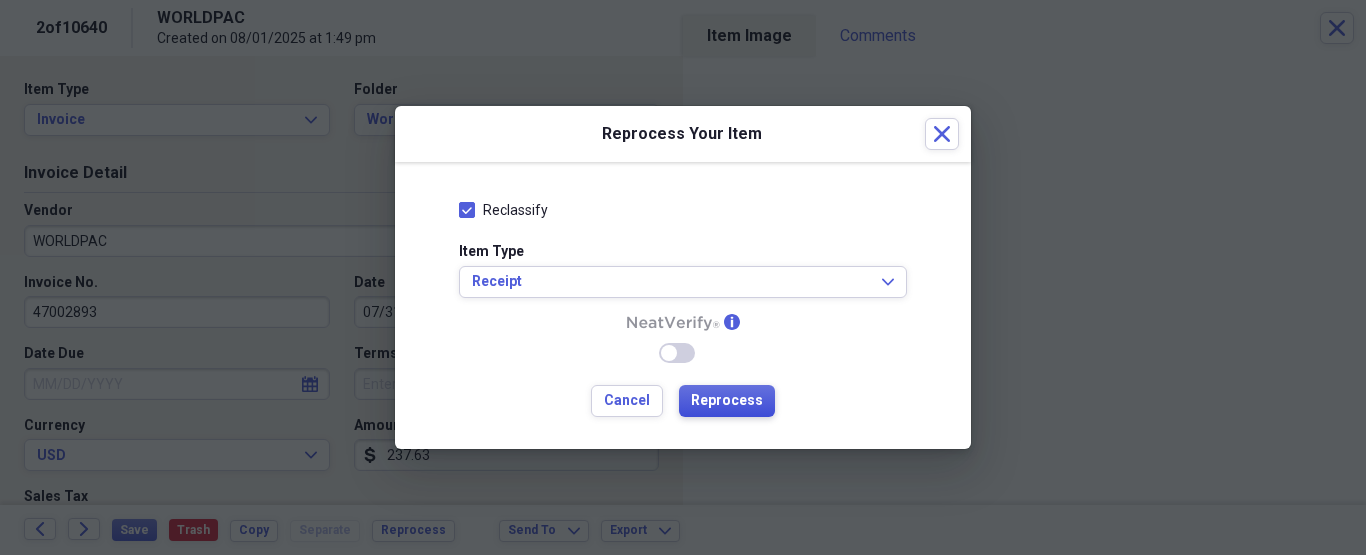 click on "Reprocess" at bounding box center [727, 401] 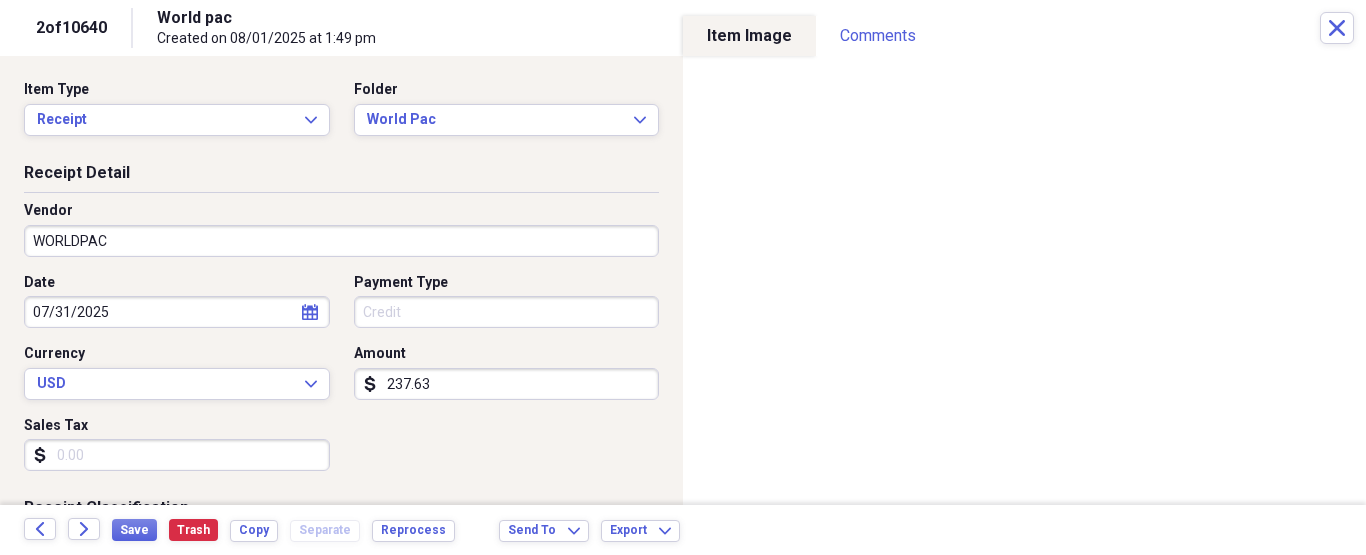 type on "World pac" 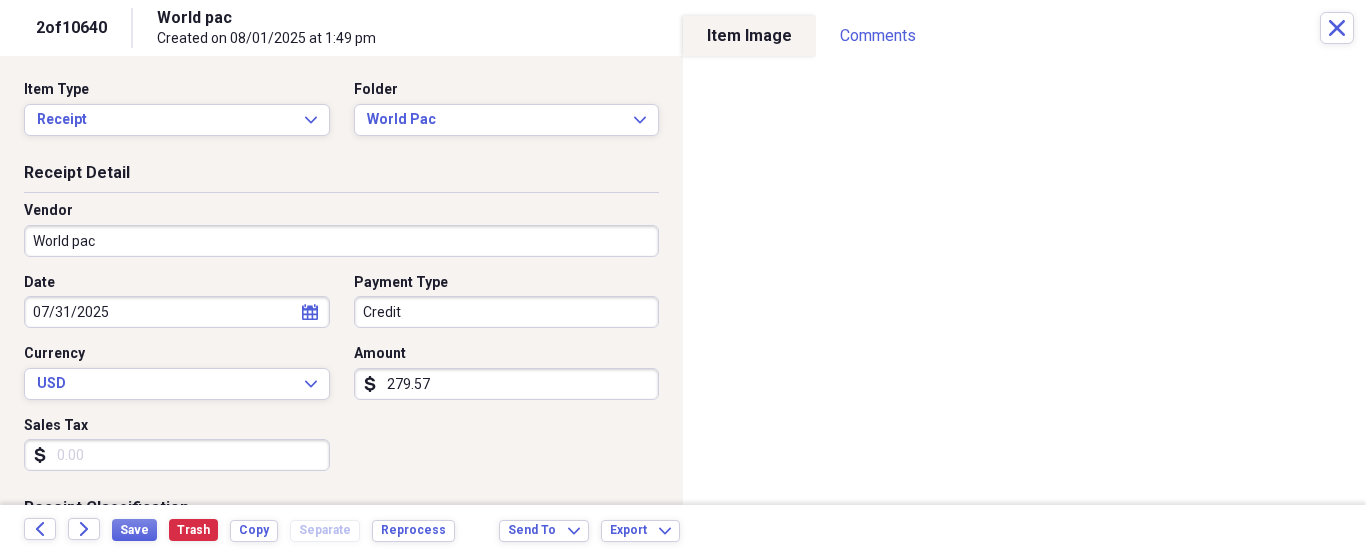 click on "World pac" at bounding box center (341, 241) 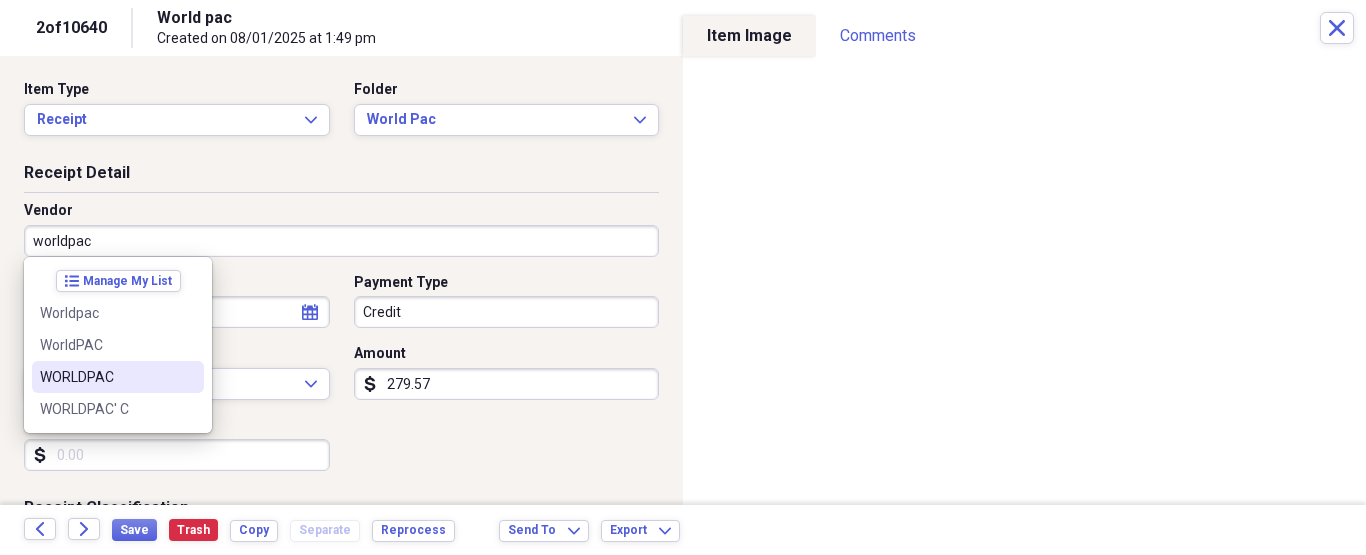 click on "WORLDPAC" at bounding box center (106, 377) 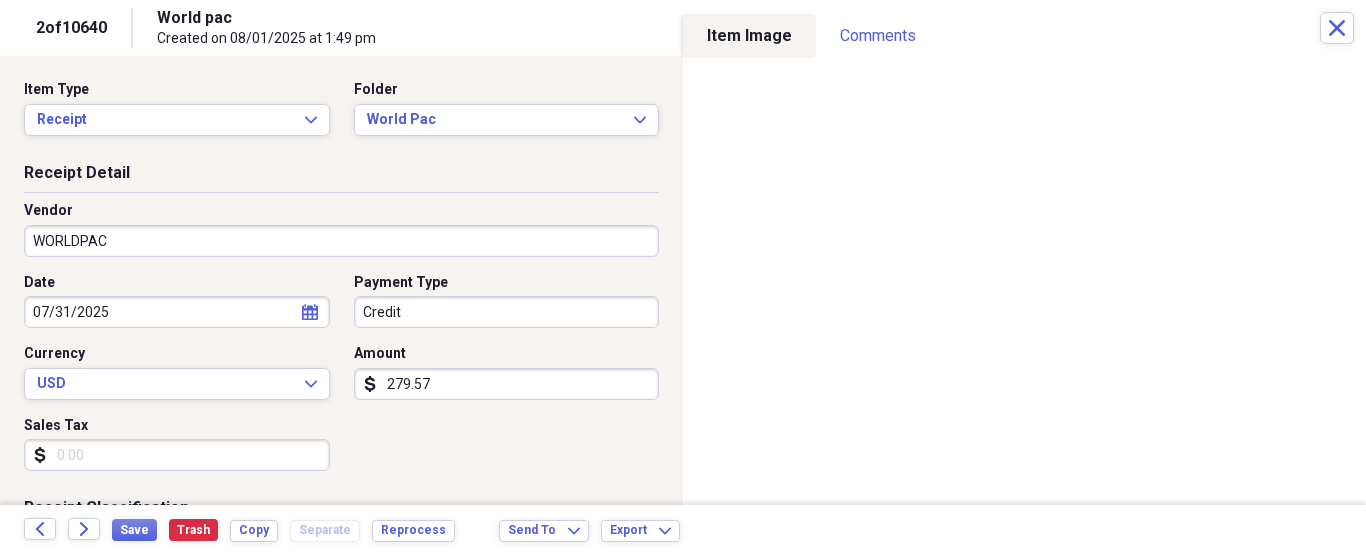 type on "Fuel/Auto" 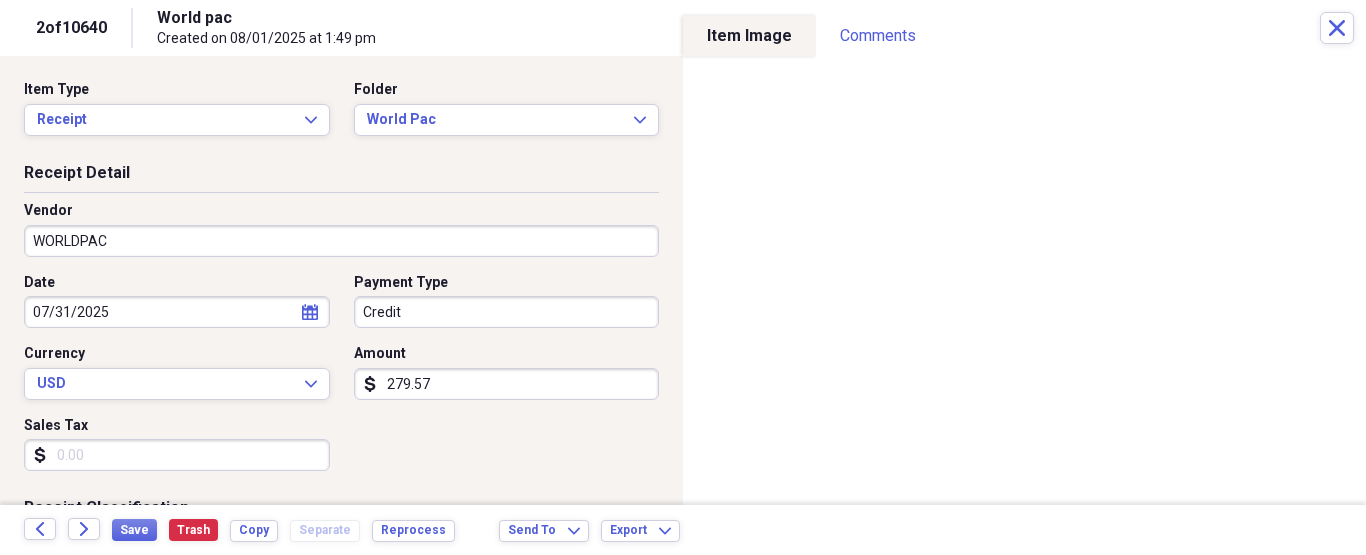 click on "Organize My Files 1 Collapse Unfiled Needs Review 1 Unfiled All Files Unfiled Unfiled Unfiled Saved Reports Collapse My Cabinet [NAME]'s Cabinet Add Folder Folder ATA Autoparts Add Folder Folder BAUM TOOLS Add Folder Collapse Open Folder HARRIS Add Folder Folder 1 800 Radiator Add Folder Folder A to Z Lube Add Folder Folder Abramson Tire Add Folder Folder Acres Add Folder Folder Advance Auto Parts Add Folder Folder AGA Tools Add Folder Folder Air Gas Add Folder Folder All Star Auto Lights Add Folder Folder Allen Tire Add Folder Folder Als Auto Add Folder Folder Angel body shop Add Folder Folder Aramark Add Folder Folder Aston Martin Add Folder Folder Audi Devon Add Folder Folder Autoshop Express Add Folder Folder AutoZone Add Folder Folder Barbera Autoland Add Folder Folder BAVARIAN Add Folder Folder BBA Remanufacturing Add Folder Folder Best Buy Add Folder Folder Biello Auto Parts Add Folder Folder Blatt Tire Add Folder Folder Bonehead Performance Add Folder Folder Bucks County Used Auto Parts Add Folder 25" at bounding box center [683, 277] 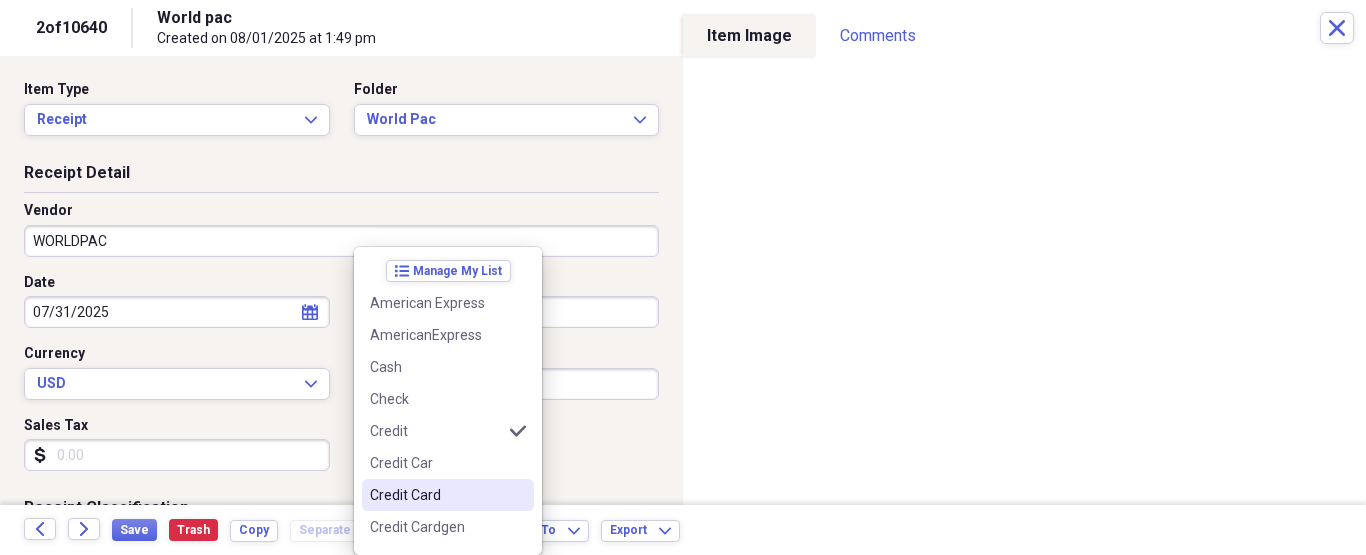 click on "Credit Card" at bounding box center [436, 495] 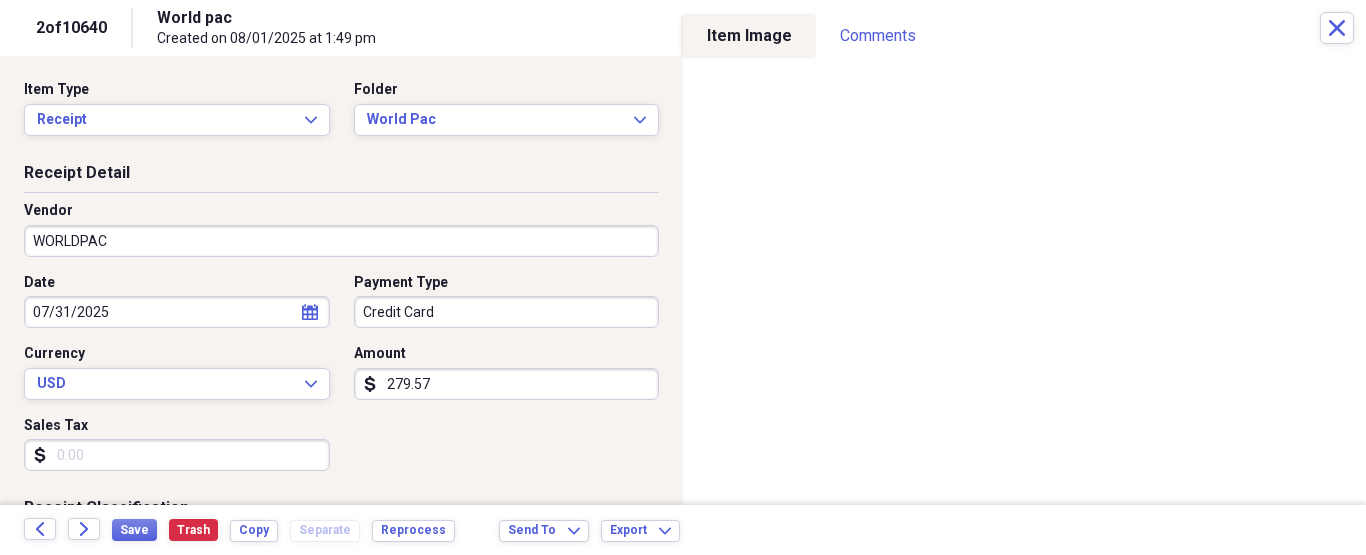 click on "279.57" at bounding box center (507, 384) 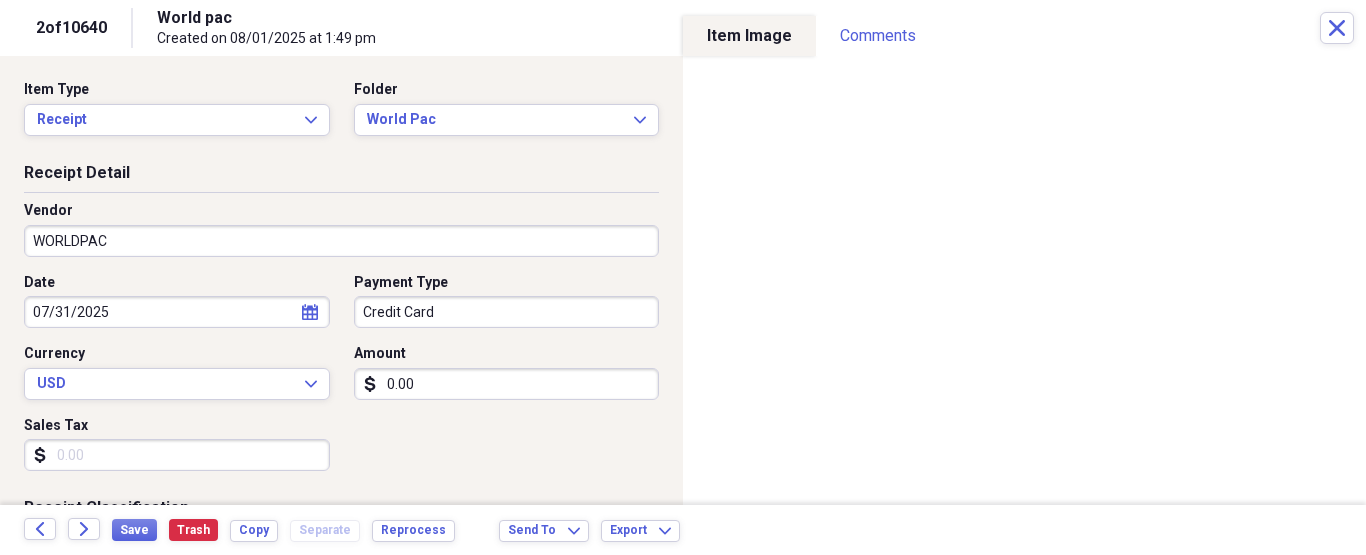type on "0.00" 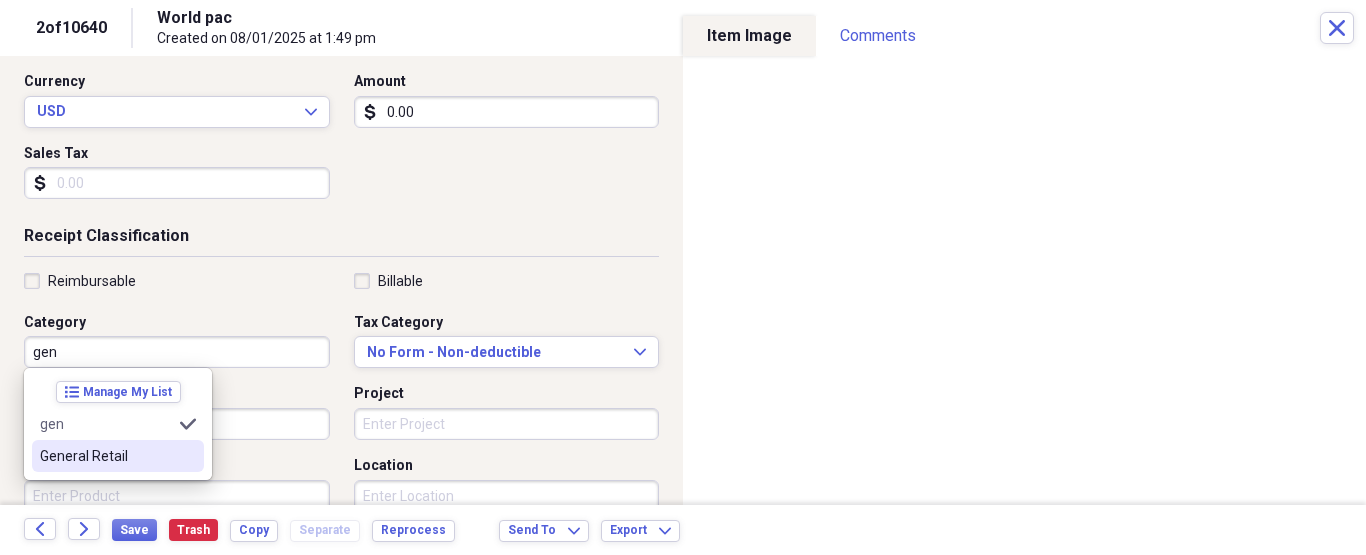 click on "General Retail" at bounding box center (106, 456) 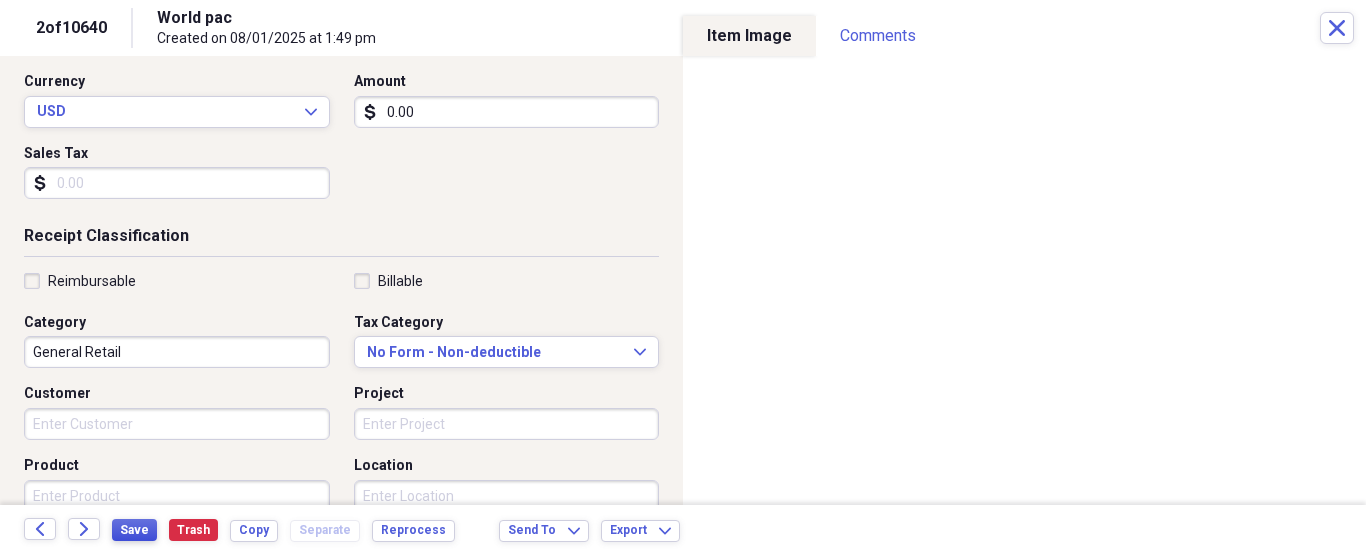 click on "Save" at bounding box center [134, 530] 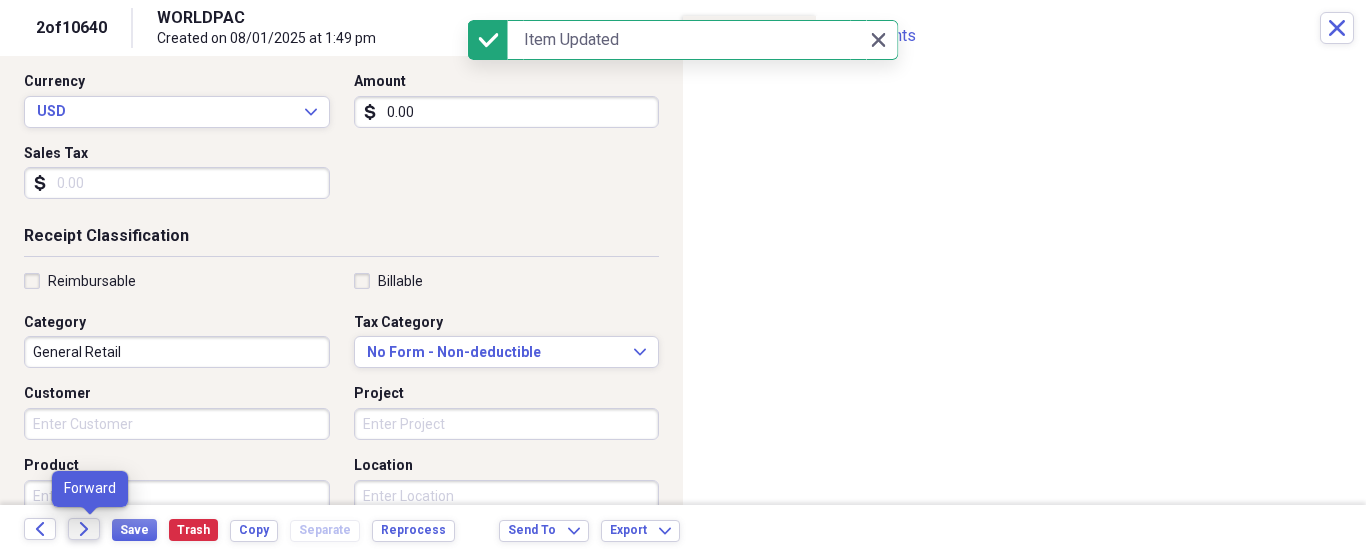 click on "Forward" 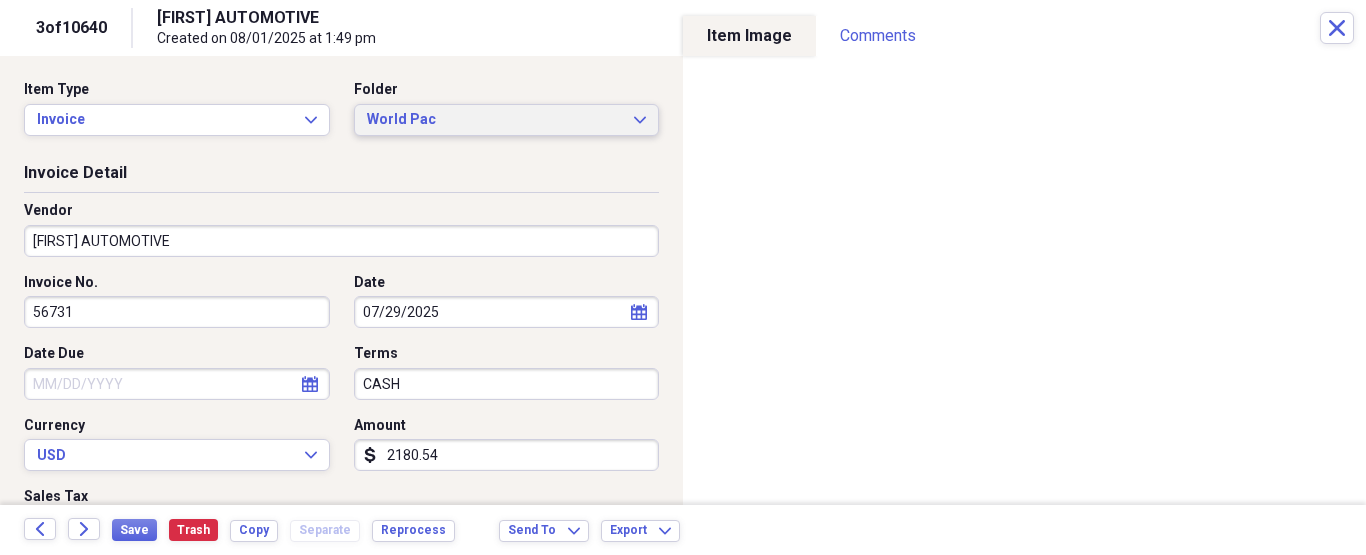 click on "World Pac" at bounding box center [495, 120] 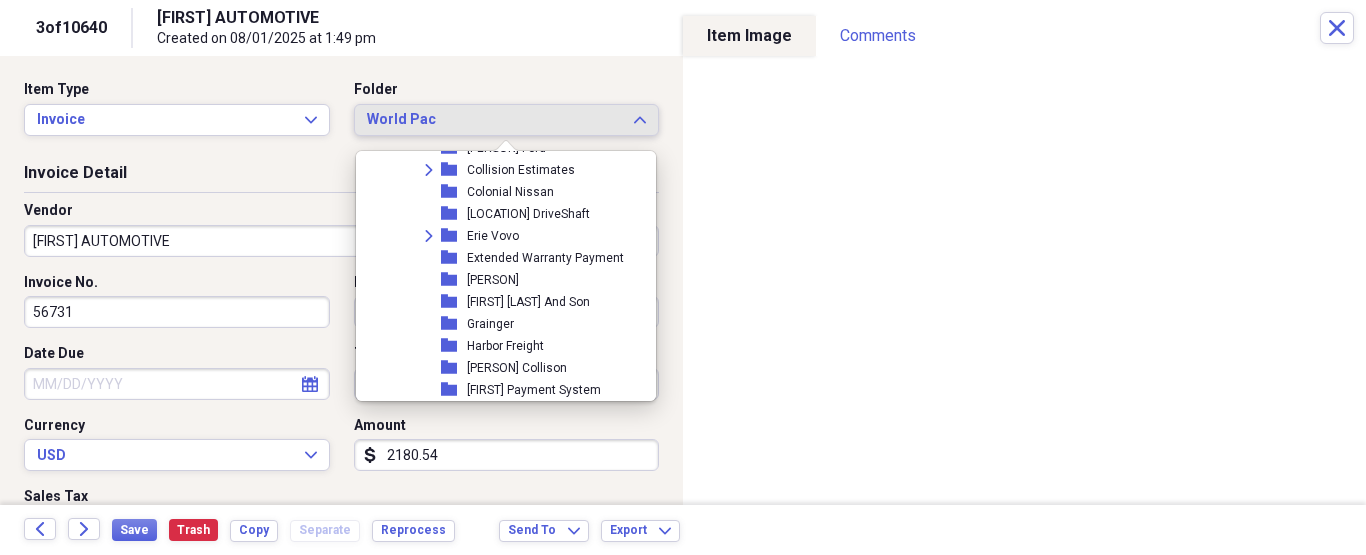 scroll, scrollTop: 6211, scrollLeft: 0, axis: vertical 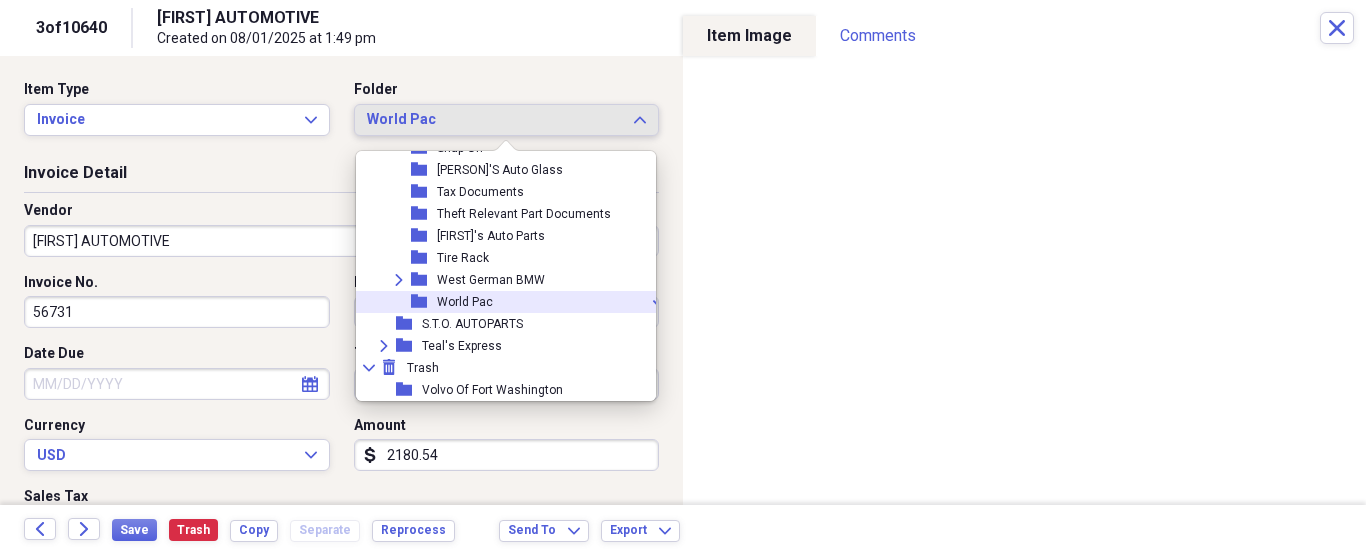 type 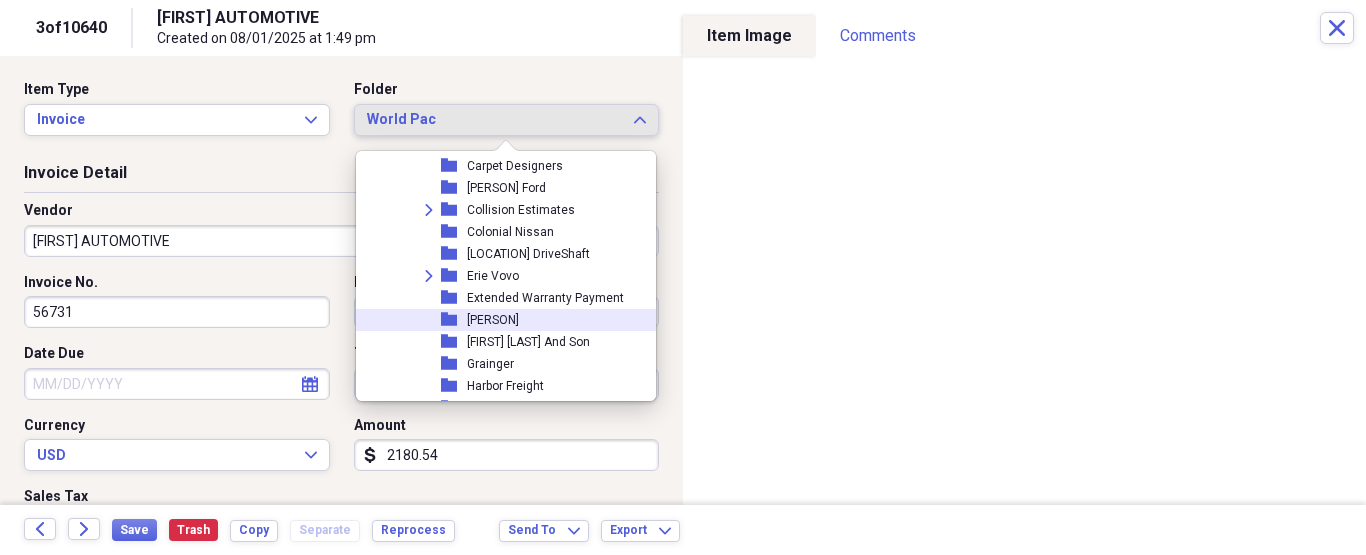 scroll, scrollTop: 4675, scrollLeft: 0, axis: vertical 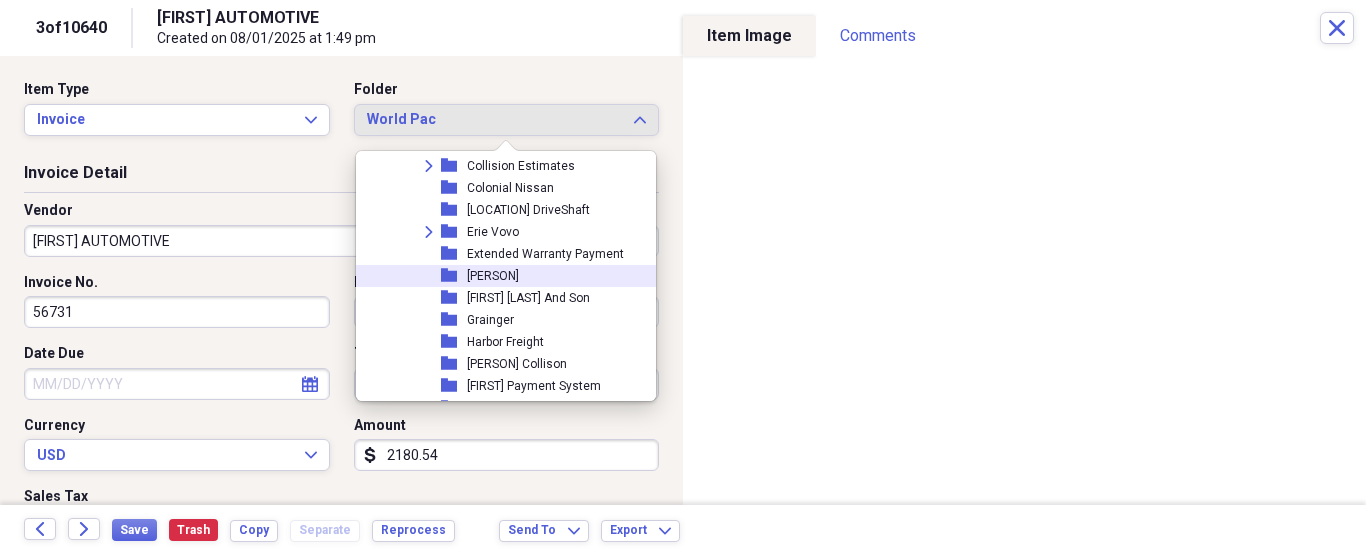 click on "[PERSON]" at bounding box center (493, 276) 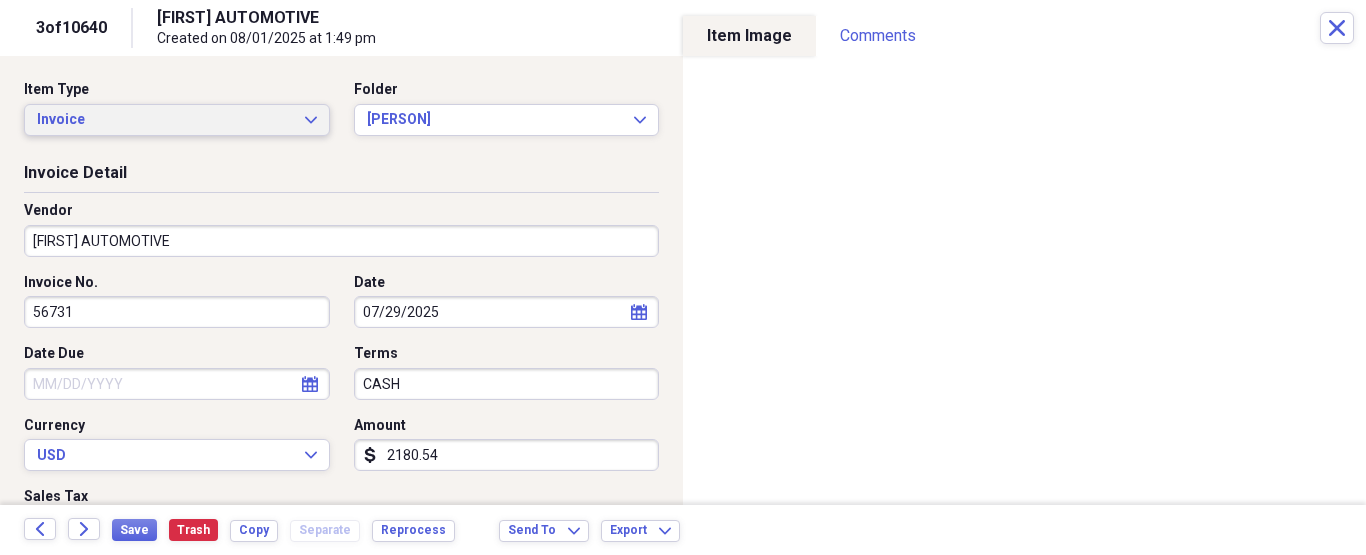 click on "Invoice Expand" at bounding box center (177, 120) 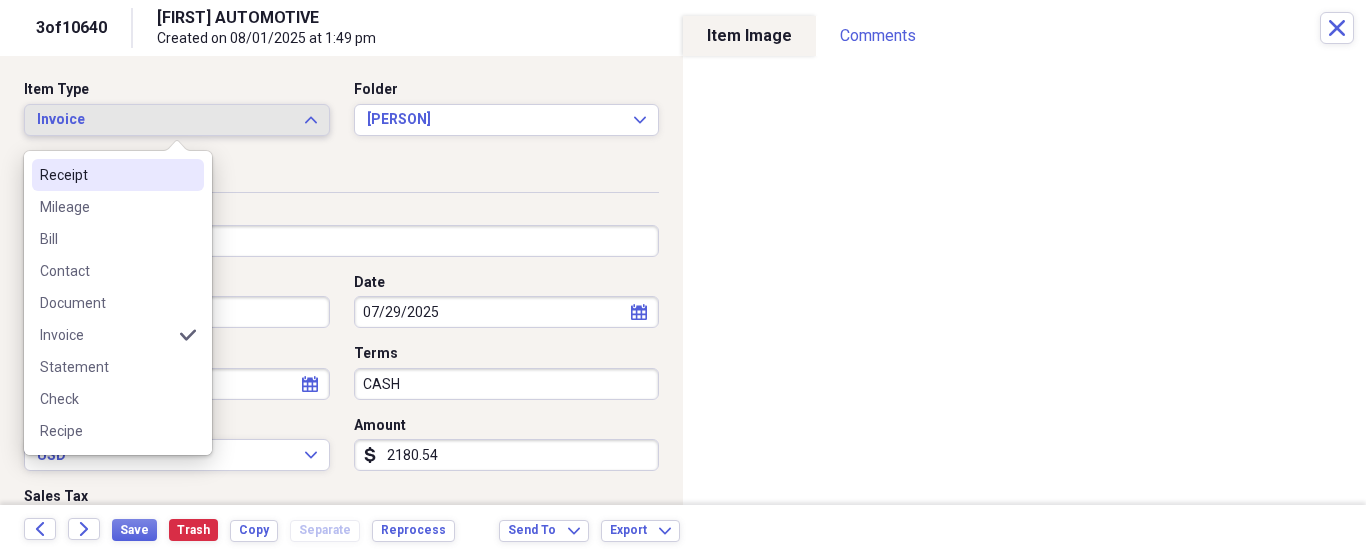 click on "Receipt" at bounding box center [106, 175] 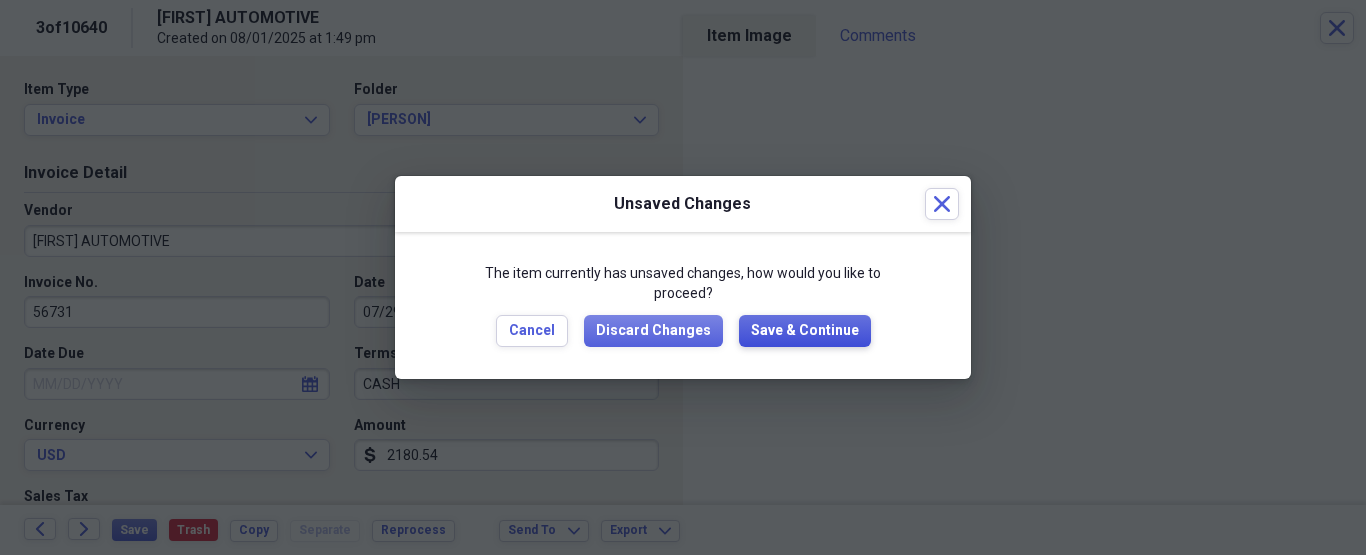 click on "Save & Continue" at bounding box center [805, 331] 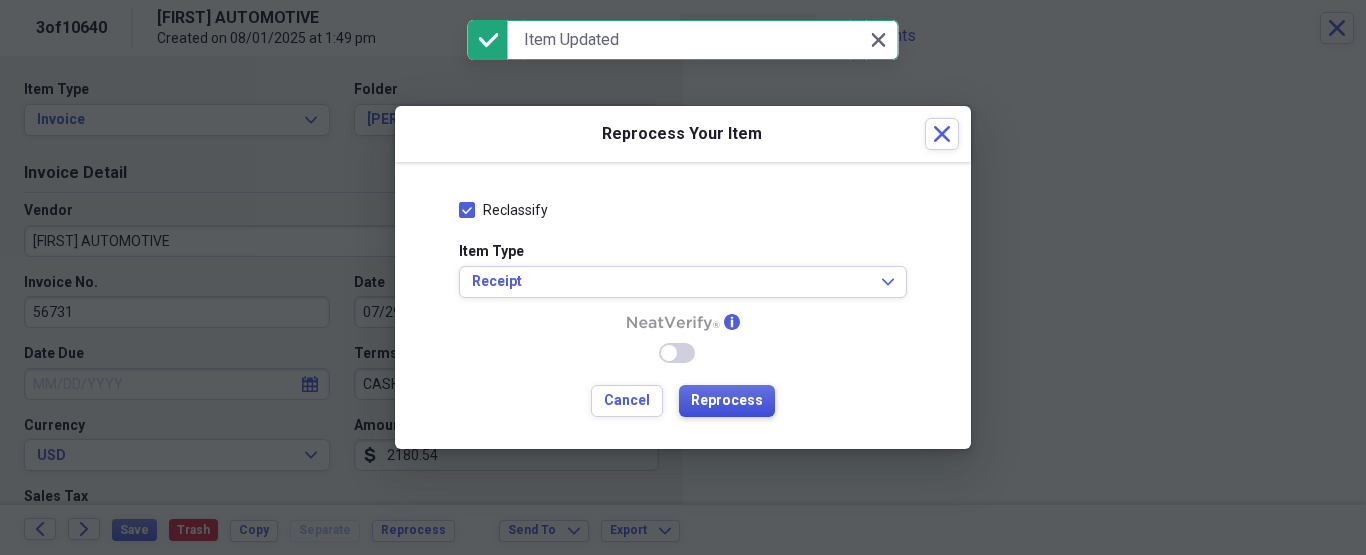click on "Reprocess" at bounding box center (727, 401) 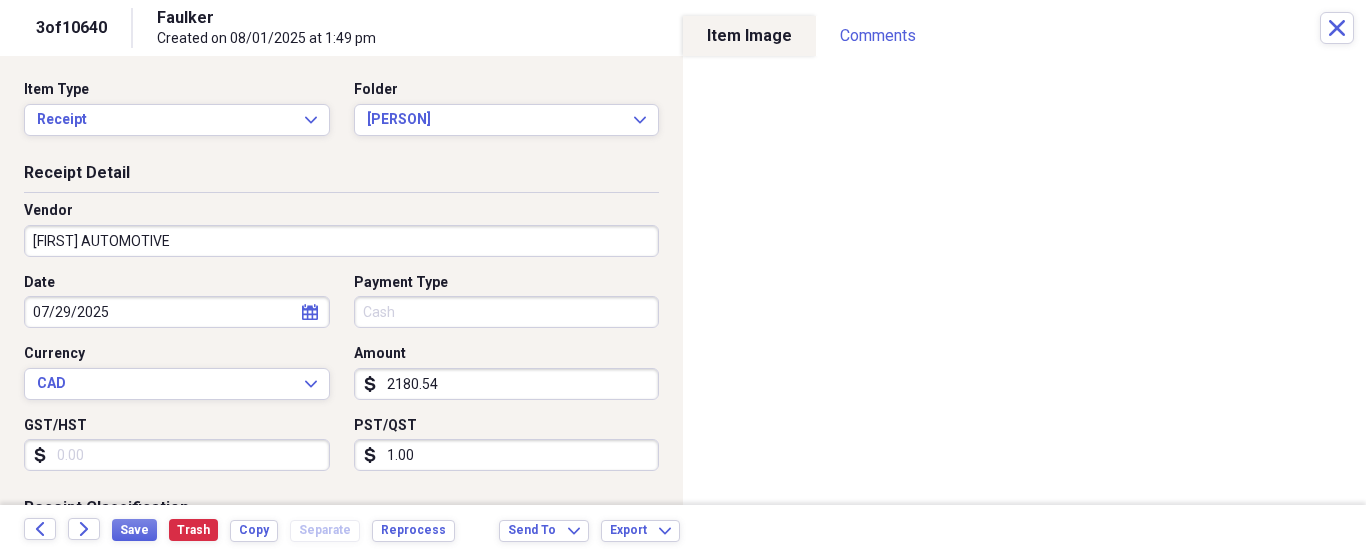type on "Faulker" 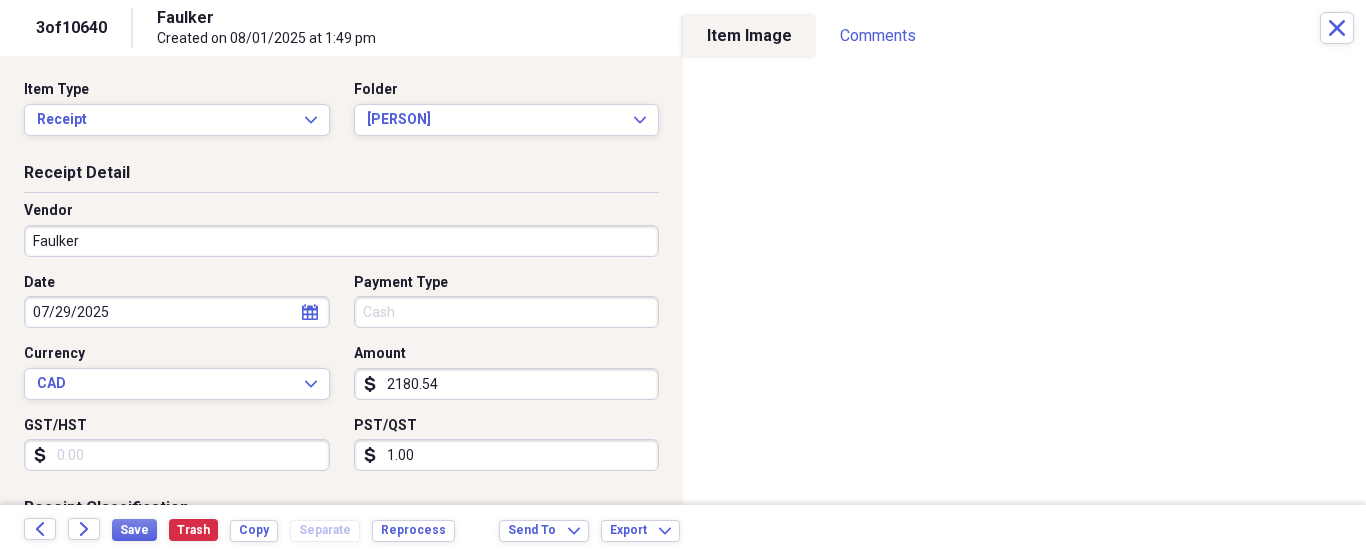 type on "Cash" 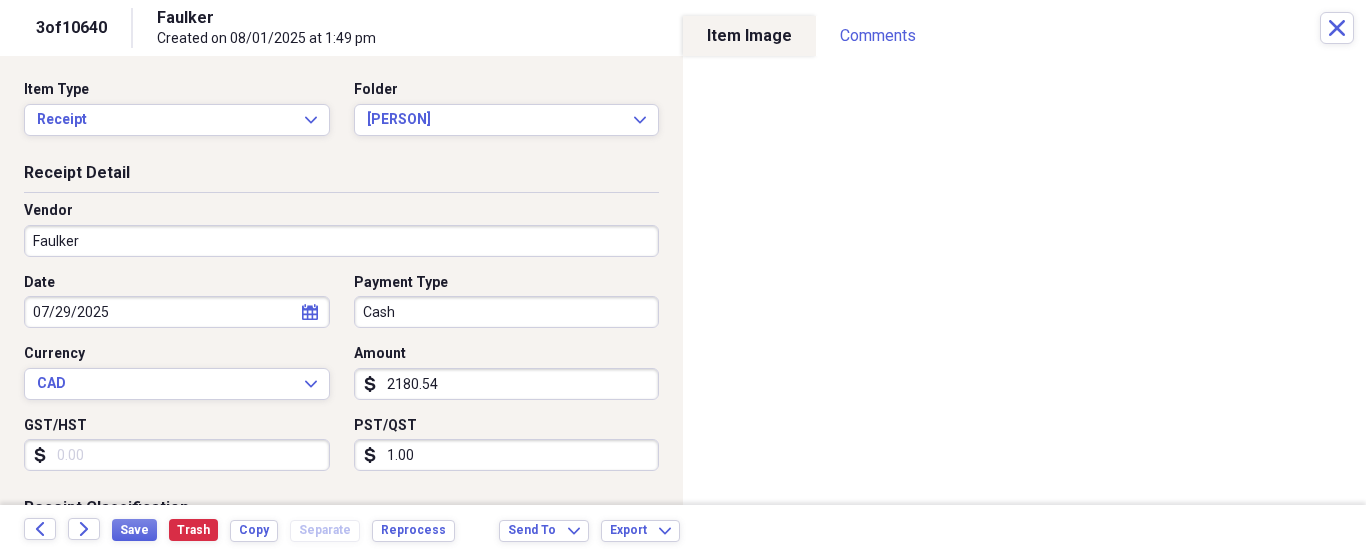 click on "Faulker" at bounding box center [341, 241] 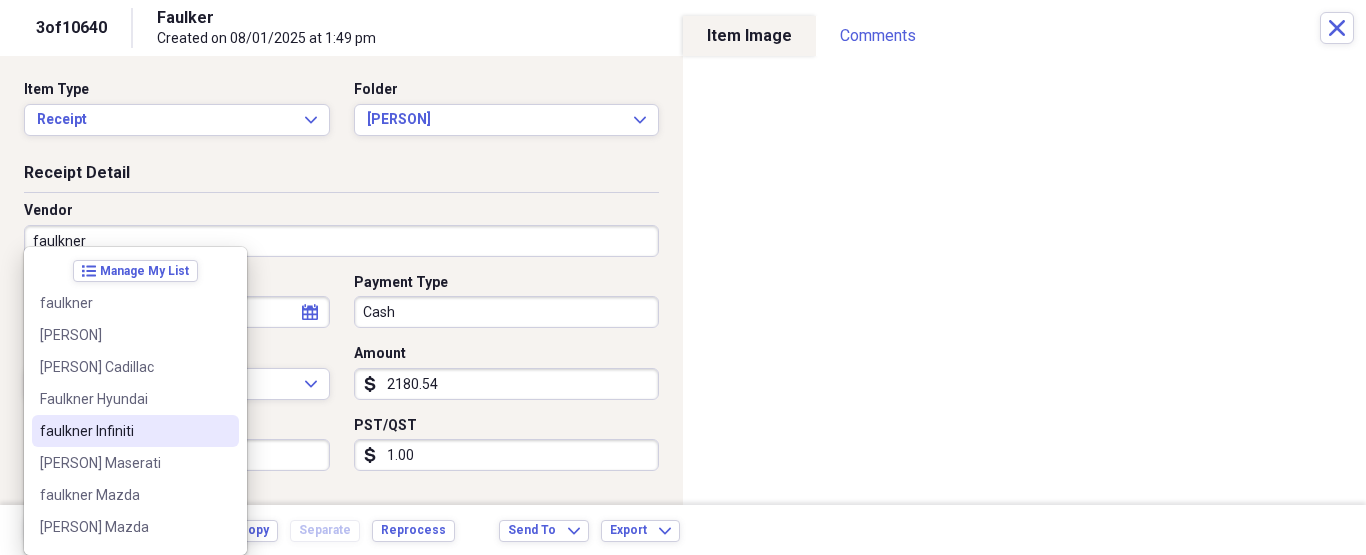 click on "faulkner Infiniti" at bounding box center [123, 431] 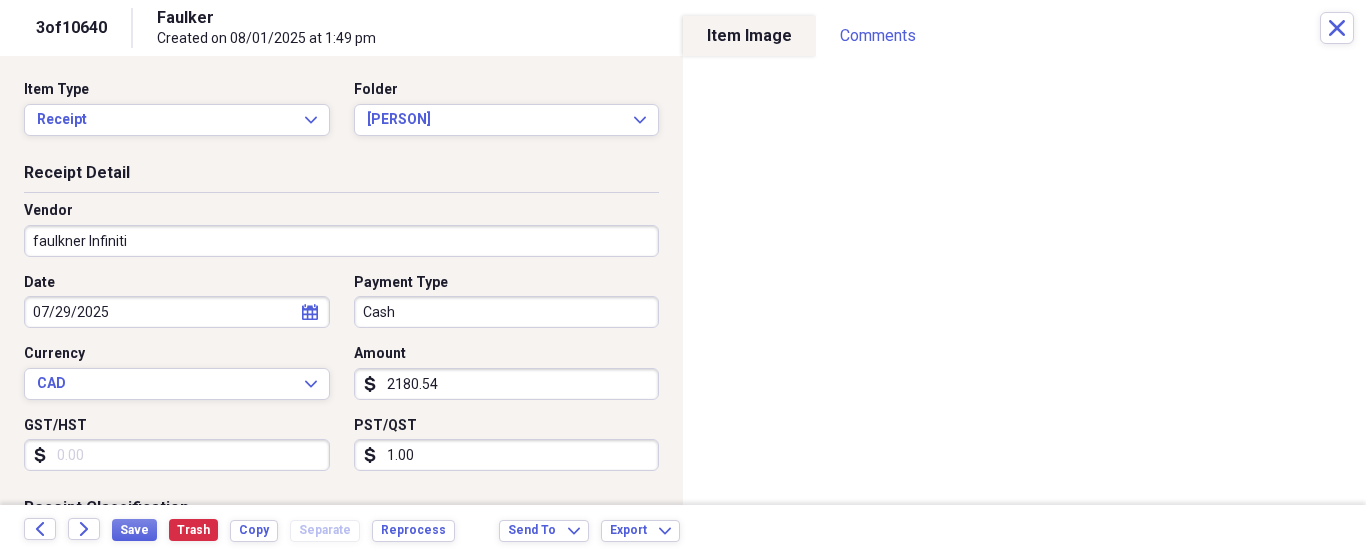 type on "General Retail" 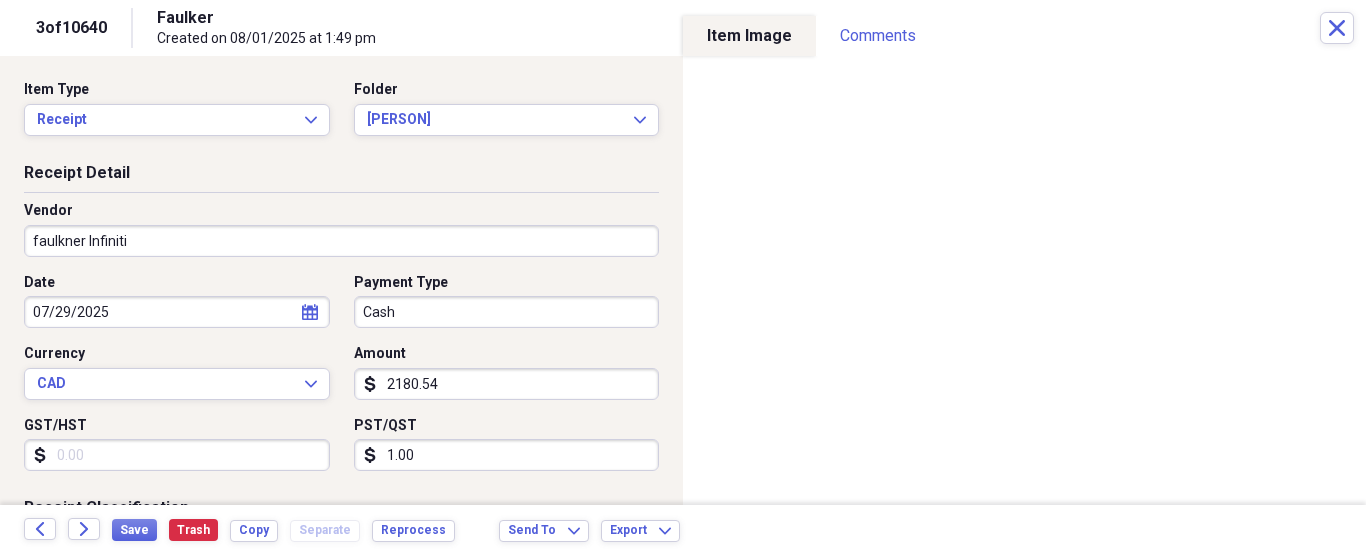 click on "Organize My Files 1 Collapse Unfiled Needs Review 1 Unfiled All Files Unfiled Unfiled Unfiled Saved Reports Collapse My Cabinet [NAME]'s Cabinet Add Folder Folder ATA Autoparts Add Folder Folder BAUM TOOLS Add Folder Collapse Open Folder HARRIS Add Folder Folder 1 800 Radiator Add Folder Folder A to Z Lube Add Folder Folder Abramson Tire Add Folder Folder Acres Add Folder Folder Advance Auto Parts Add Folder Folder AGA Tools Add Folder Folder Air Gas Add Folder Folder All Star Auto Lights Add Folder Folder Allen Tire Add Folder Folder Als Auto Add Folder Folder Angel body shop Add Folder Folder Aramark Add Folder Folder Aston Martin Add Folder Folder Audi Devon Add Folder Folder Autoshop Express Add Folder Folder AutoZone Add Folder Folder Barbera Autoland Add Folder Folder BAVARIAN Add Folder Folder BBA Remanufacturing Add Folder Folder Best Buy Add Folder Folder Biello Auto Parts Add Folder Folder Blatt Tire Add Folder Folder Bonehead Performance Add Folder Folder Bucks County Used Auto Parts Add Folder 25" at bounding box center (683, 277) 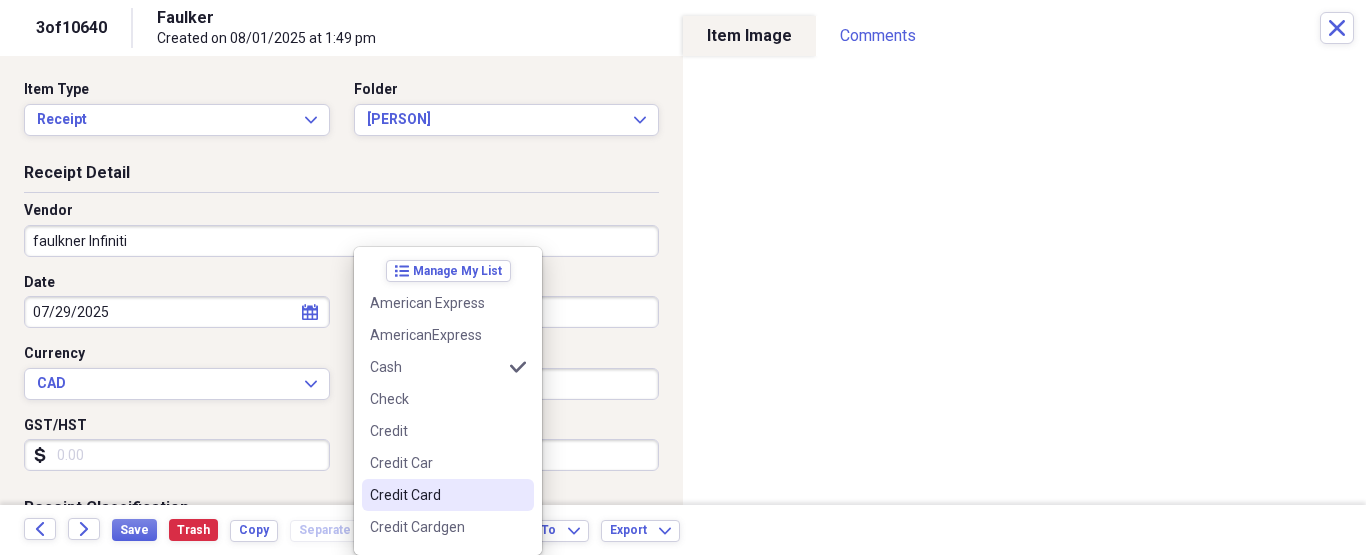 click on "Credit Card" at bounding box center (436, 495) 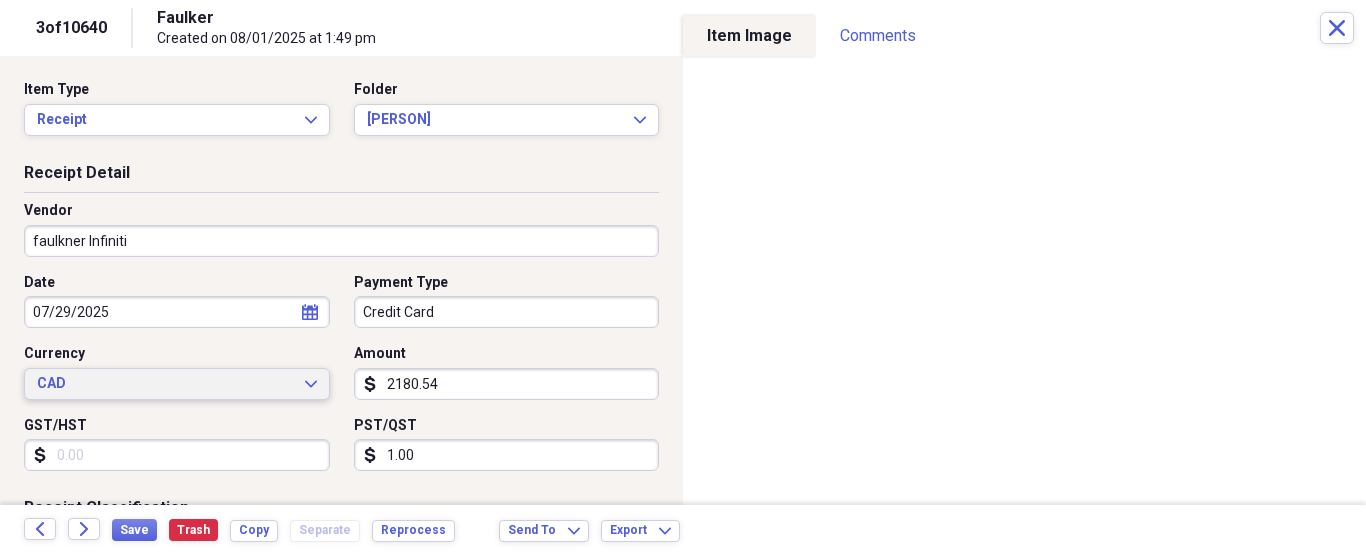 click on "CAD" at bounding box center [165, 384] 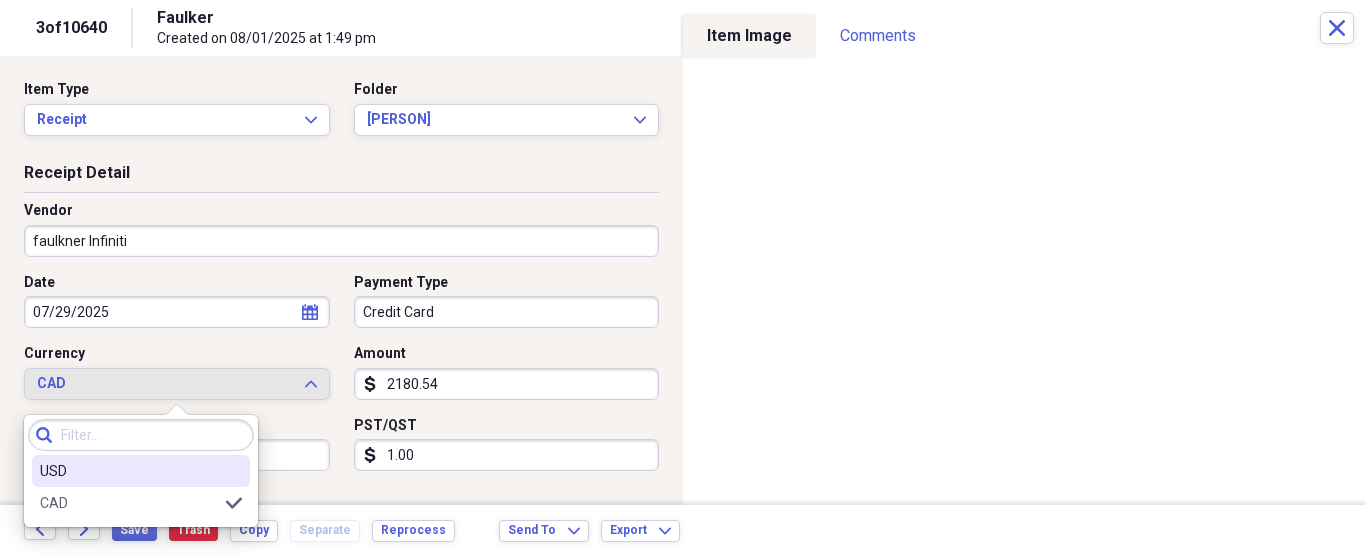 click on "USD" at bounding box center (129, 471) 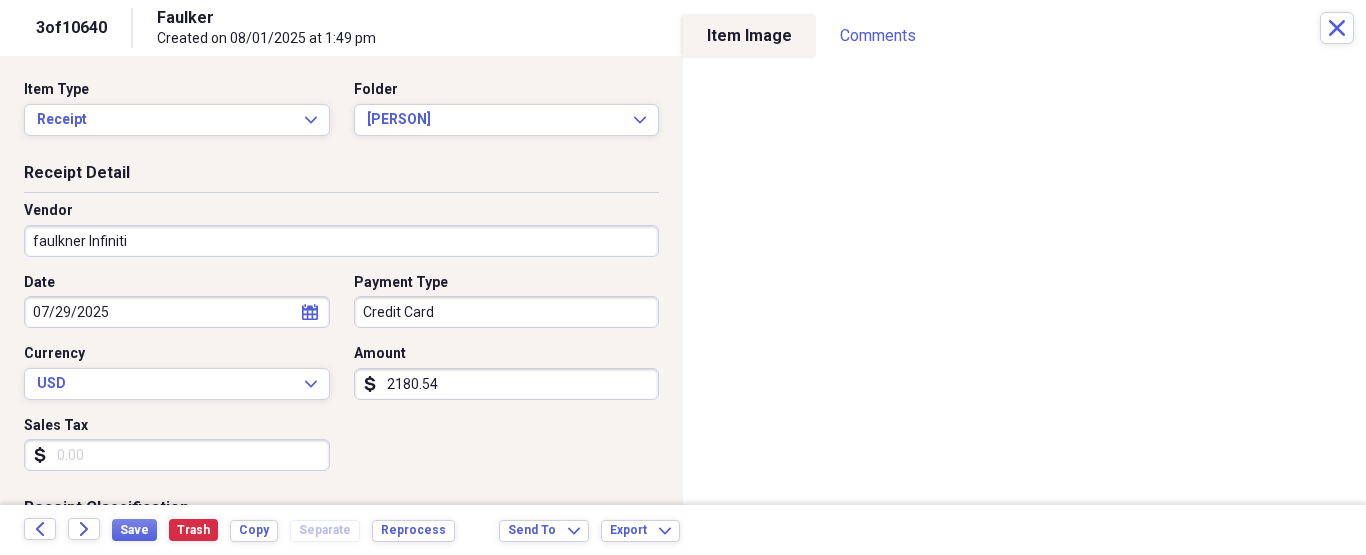 click on "2180.54" at bounding box center [507, 384] 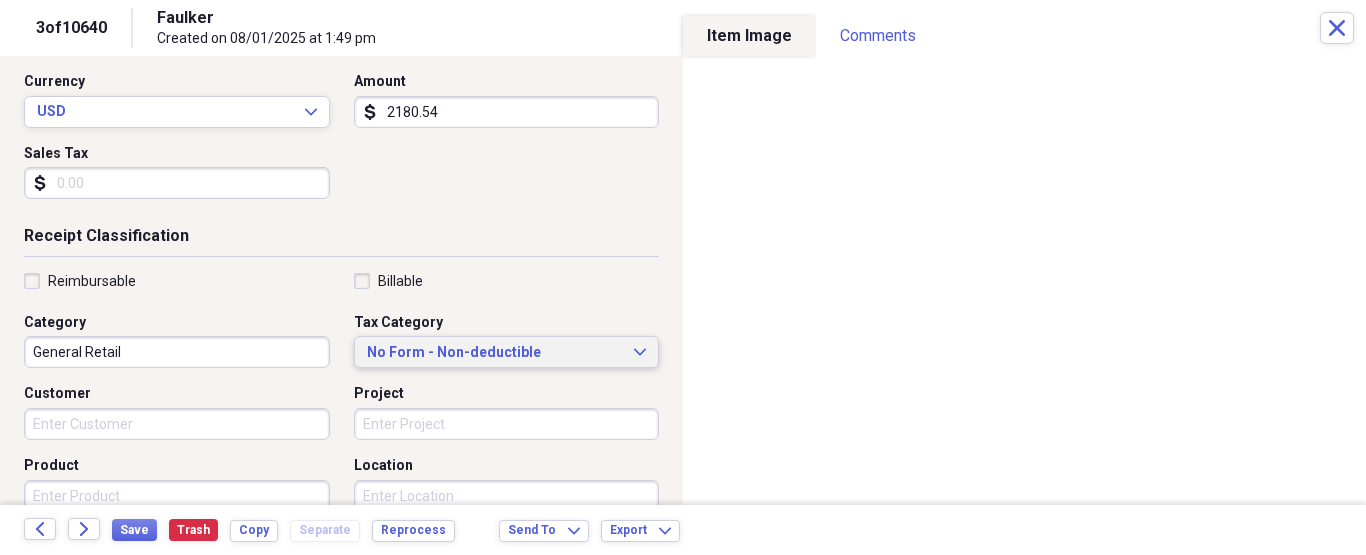 type 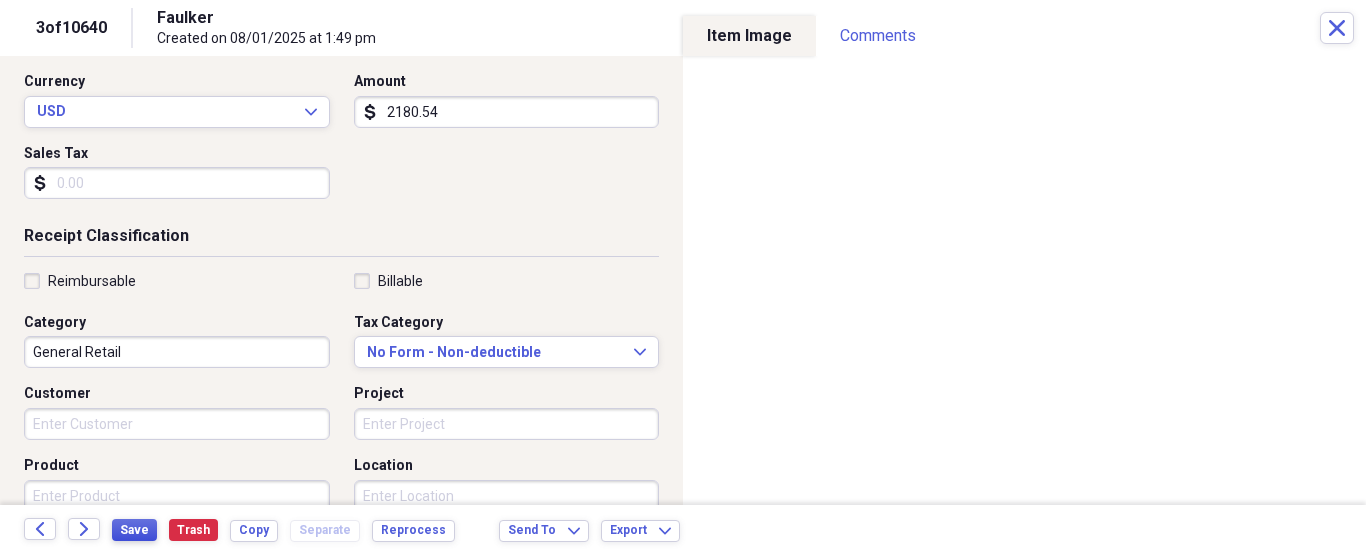 click on "Save" at bounding box center (134, 530) 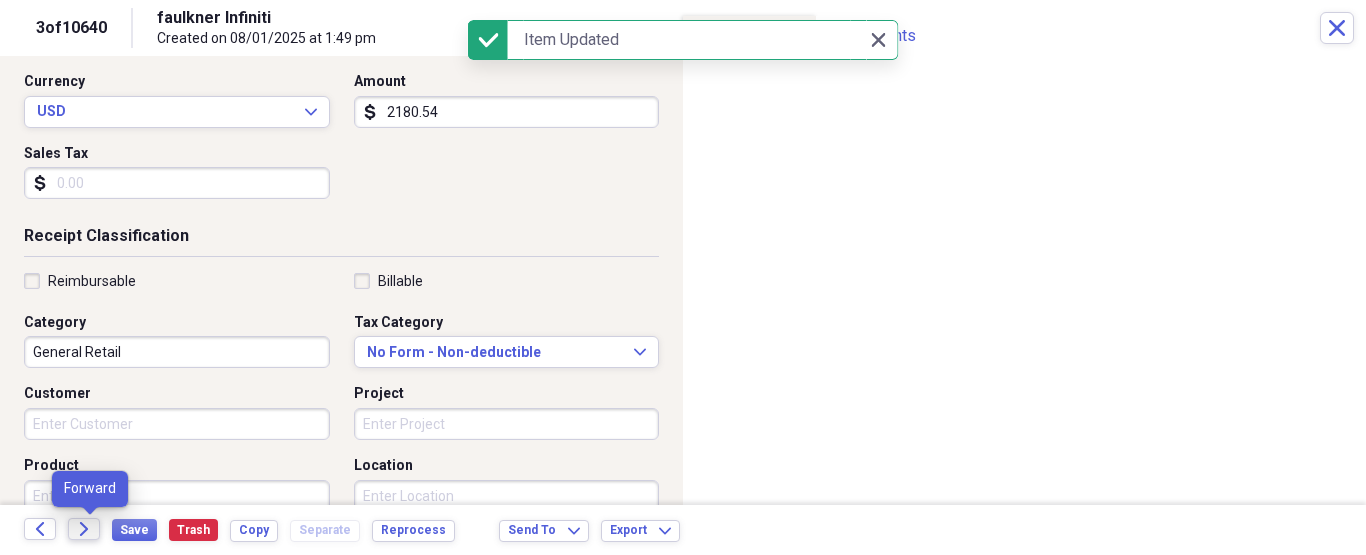 click 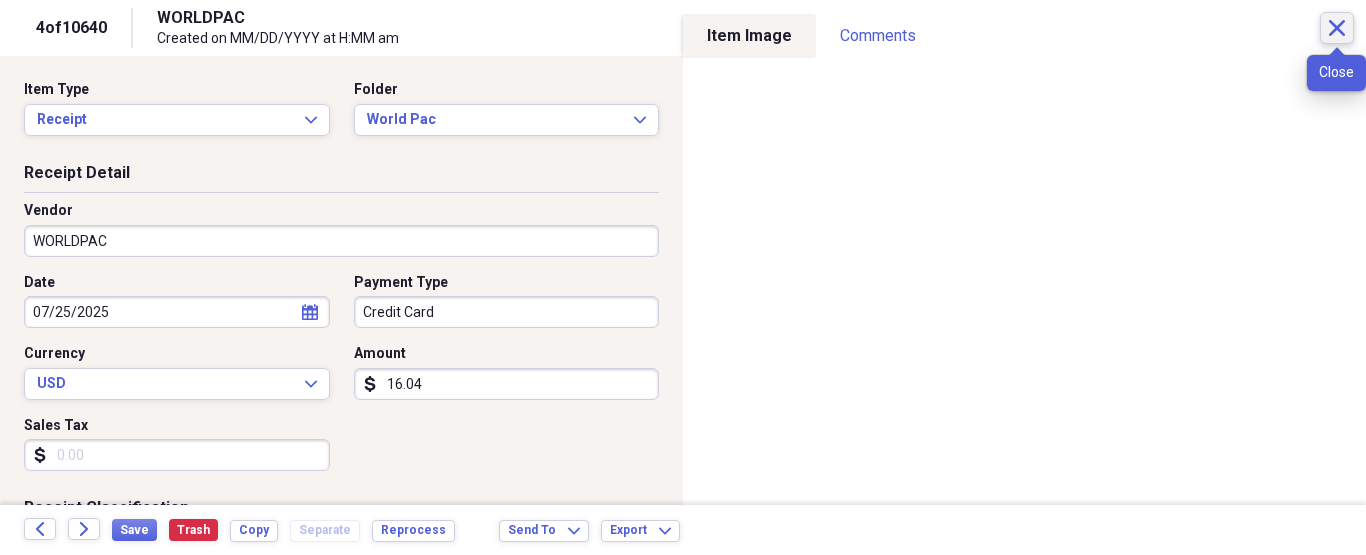click on "Close" at bounding box center (1337, 28) 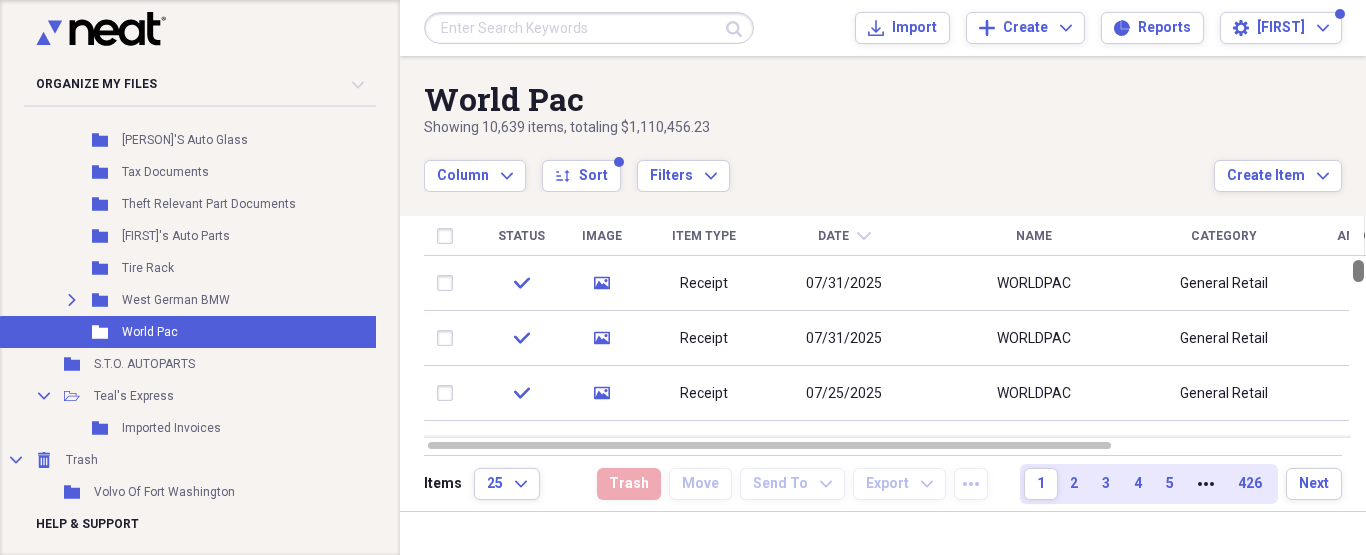 drag, startPoint x: 1359, startPoint y: 270, endPoint x: 1337, endPoint y: 56, distance: 215.12787 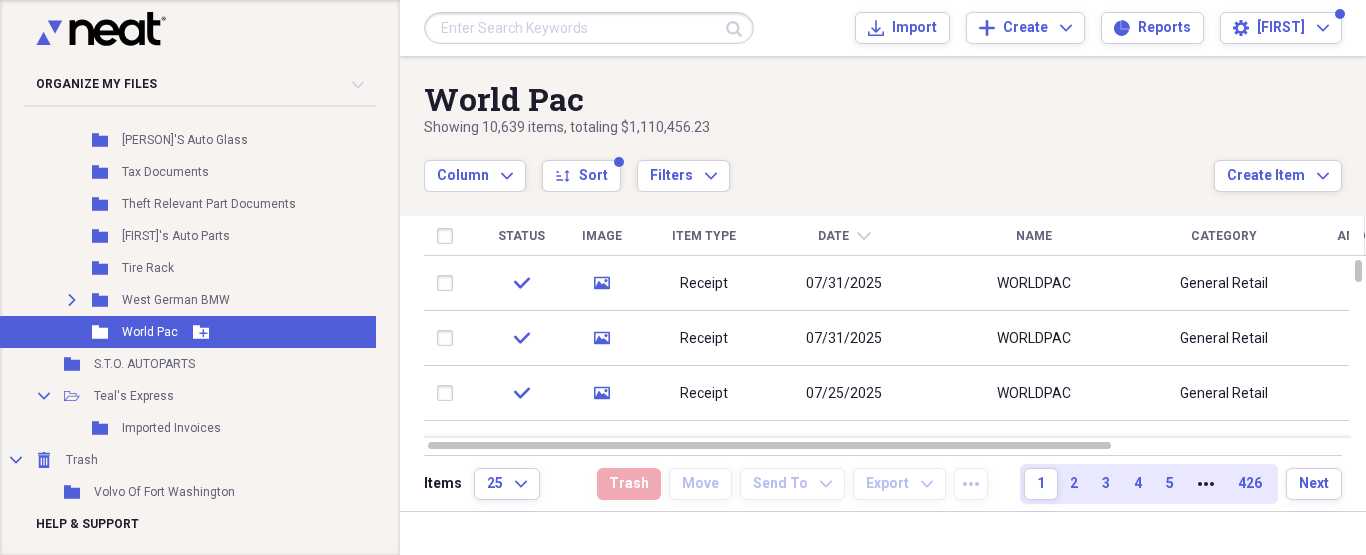 click on "World Pac" at bounding box center [150, 332] 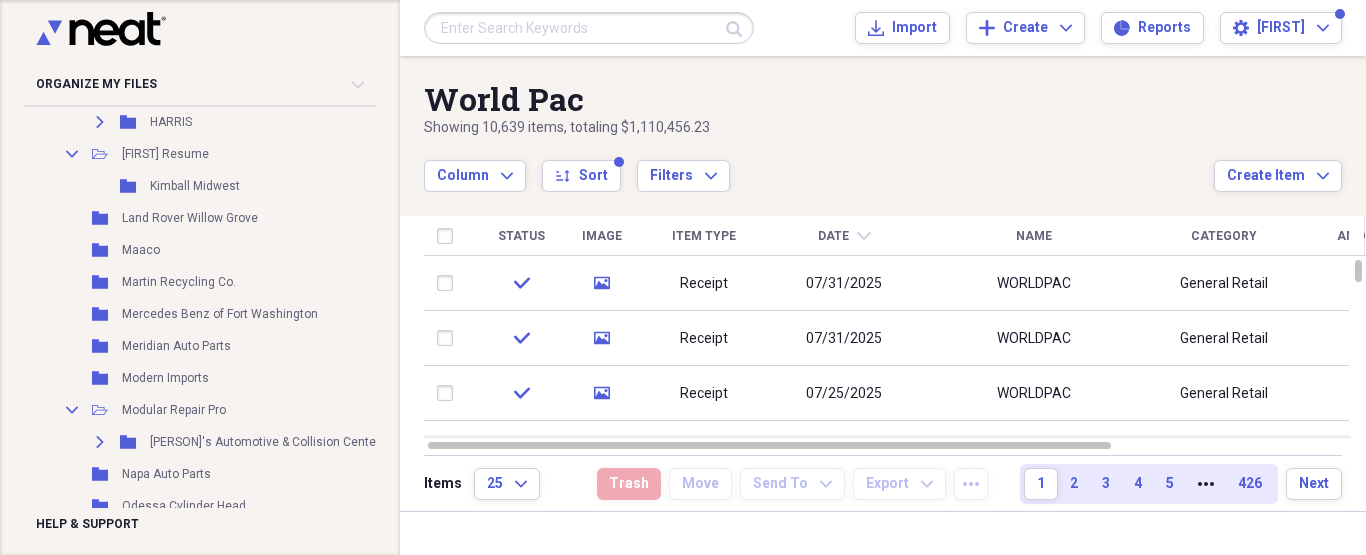 scroll, scrollTop: 6407, scrollLeft: 0, axis: vertical 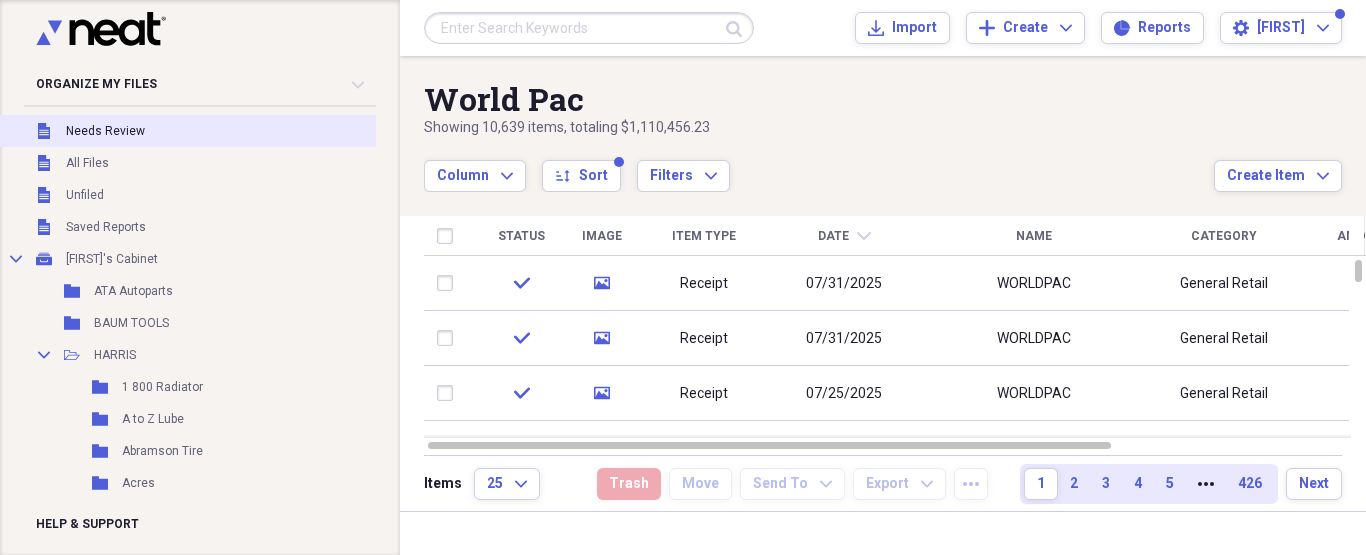 click on "Needs Review" at bounding box center [105, 131] 